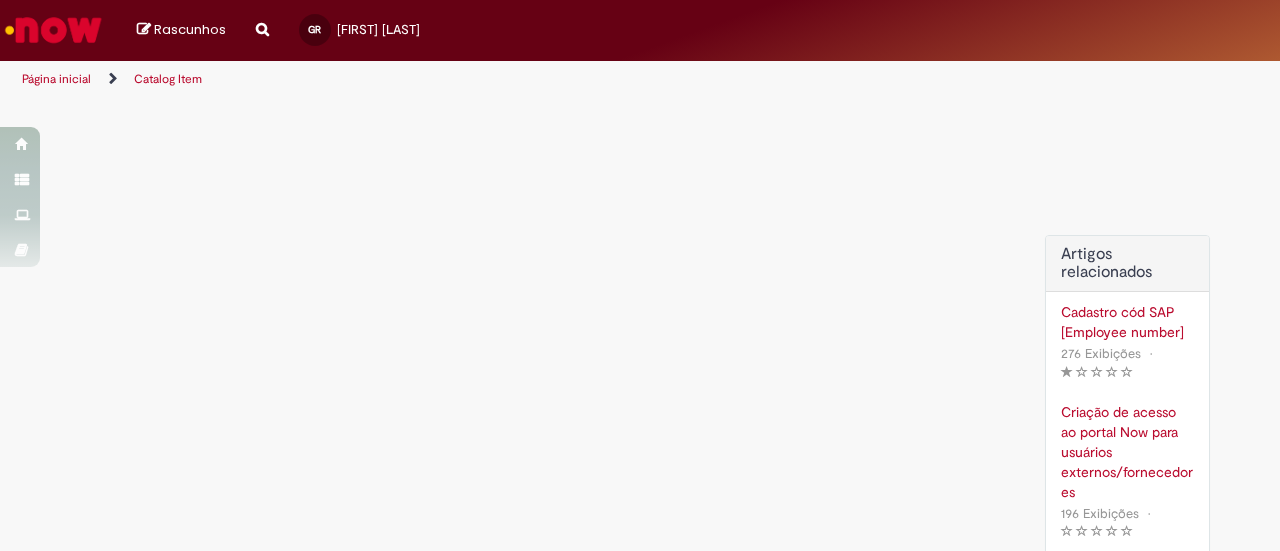 scroll, scrollTop: 0, scrollLeft: 0, axis: both 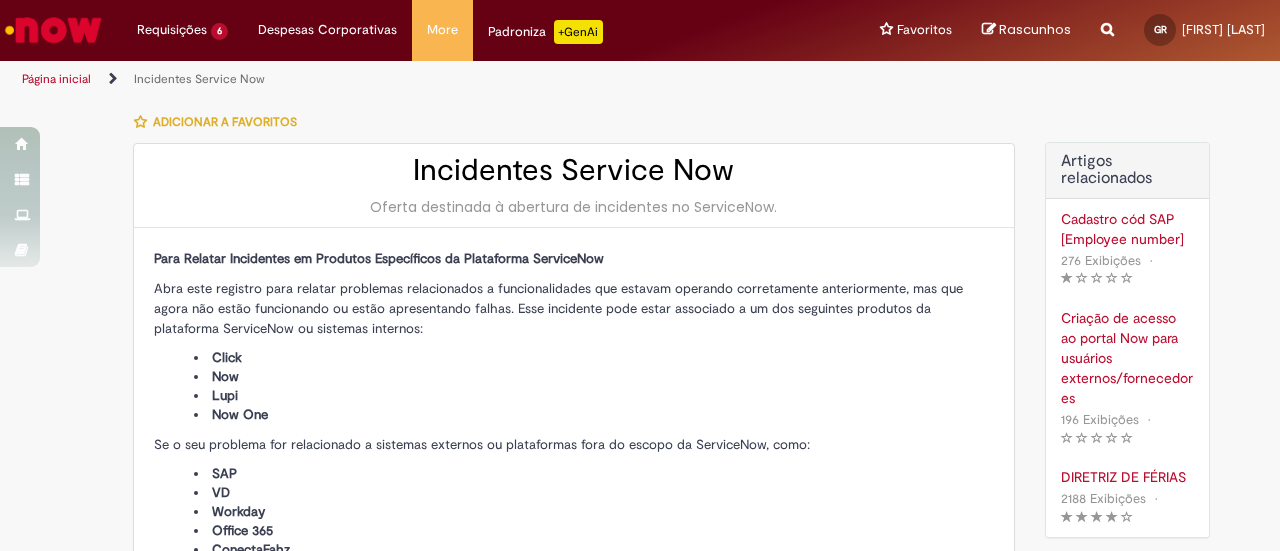 type on "**********" 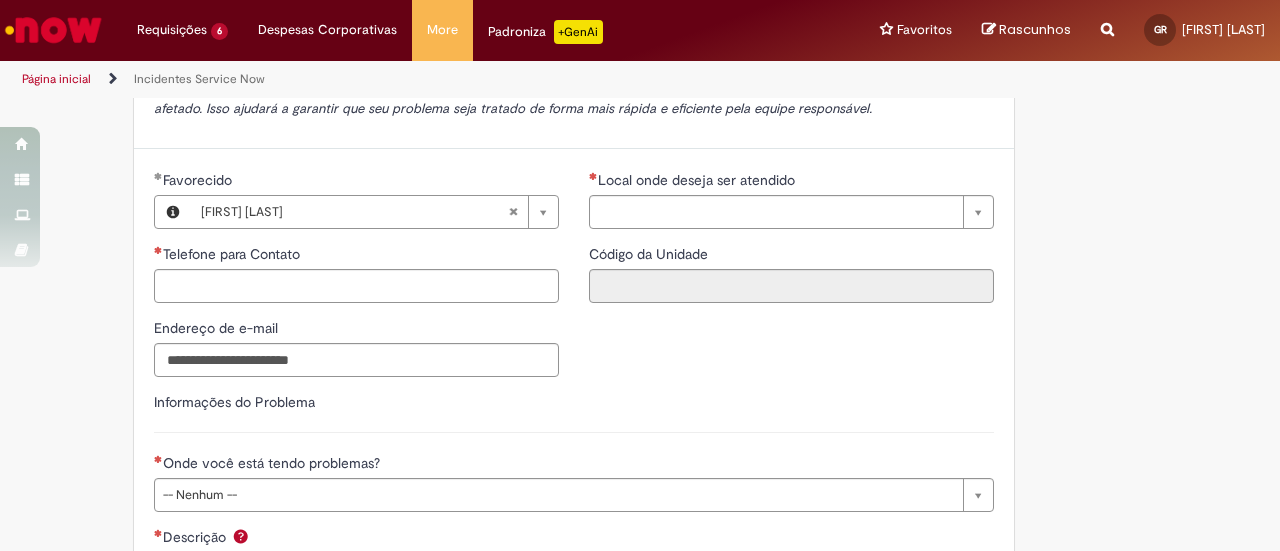 scroll, scrollTop: 580, scrollLeft: 0, axis: vertical 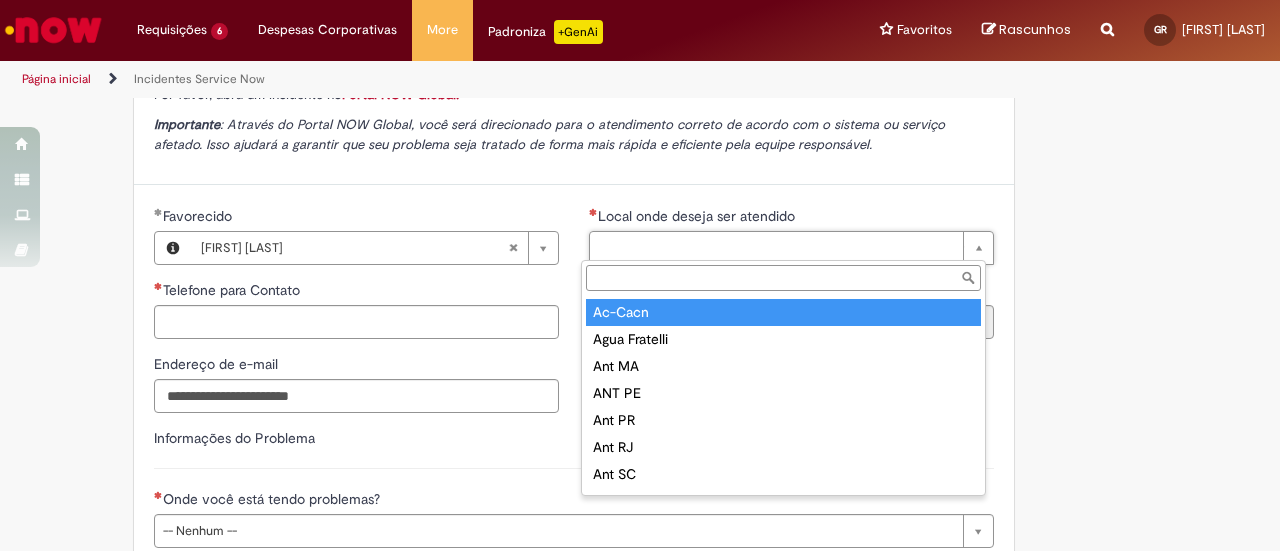type on "*******" 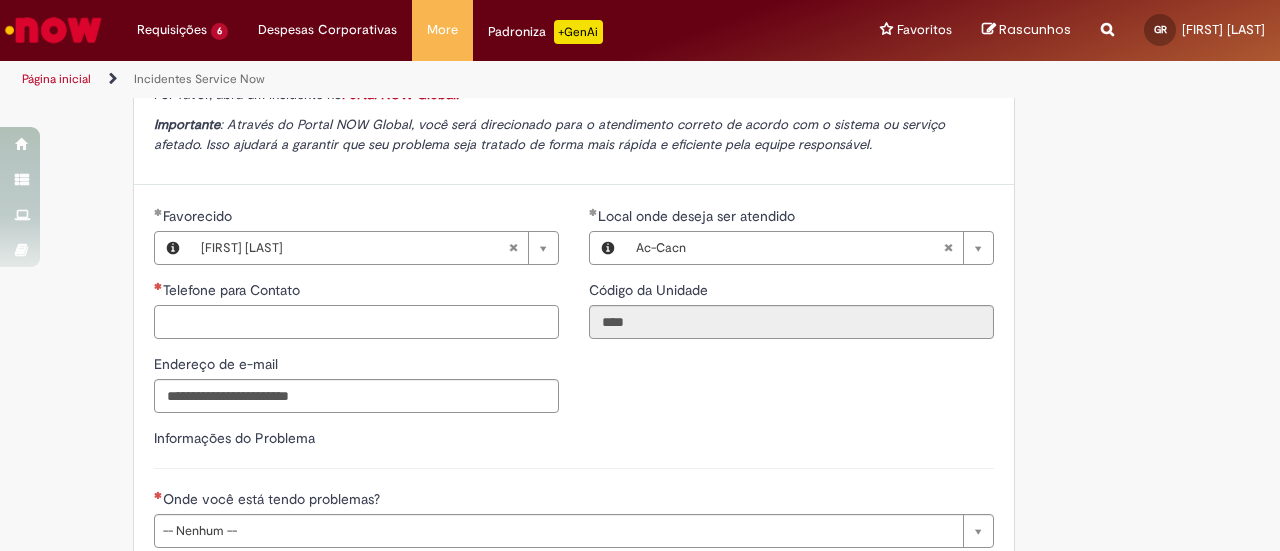 click on "Telefone para Contato" at bounding box center (356, 322) 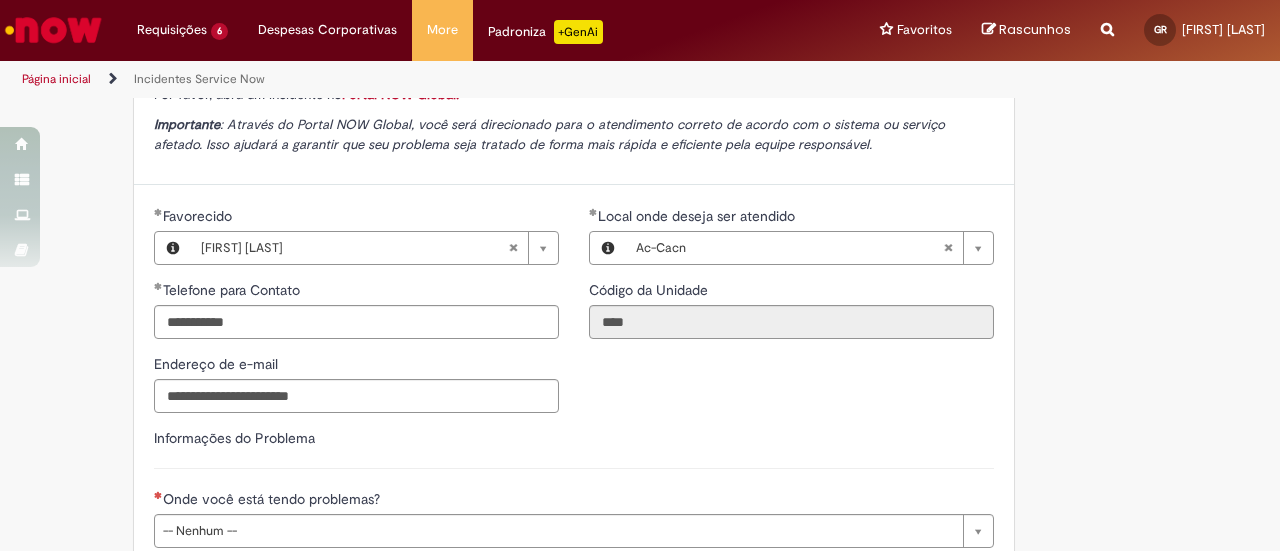type on "**********" 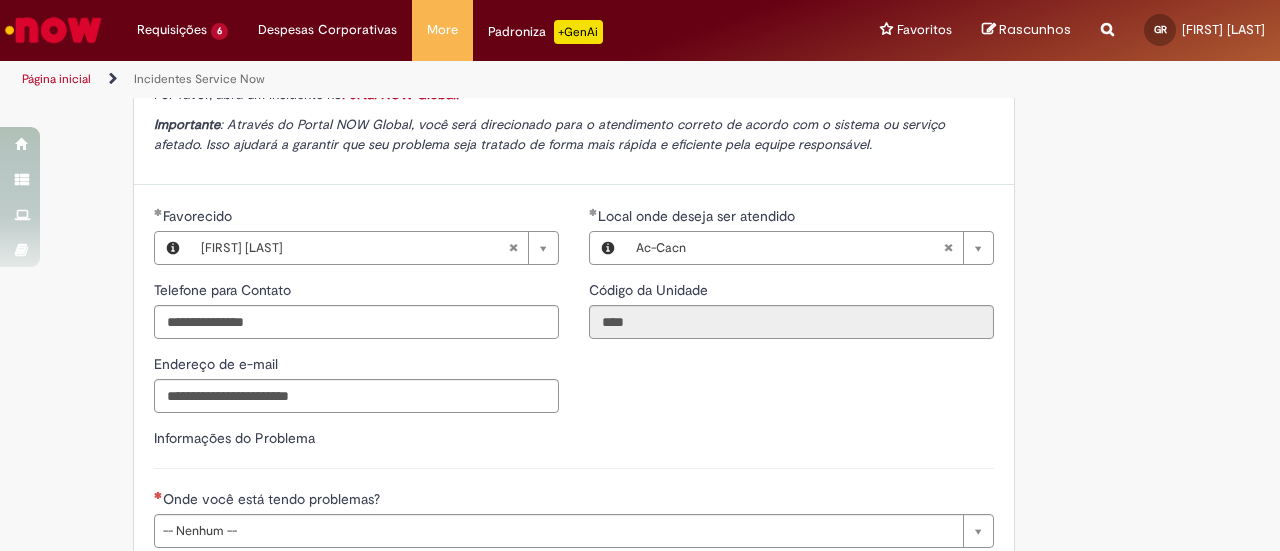 click on "Informações do Problema" at bounding box center (574, 448) 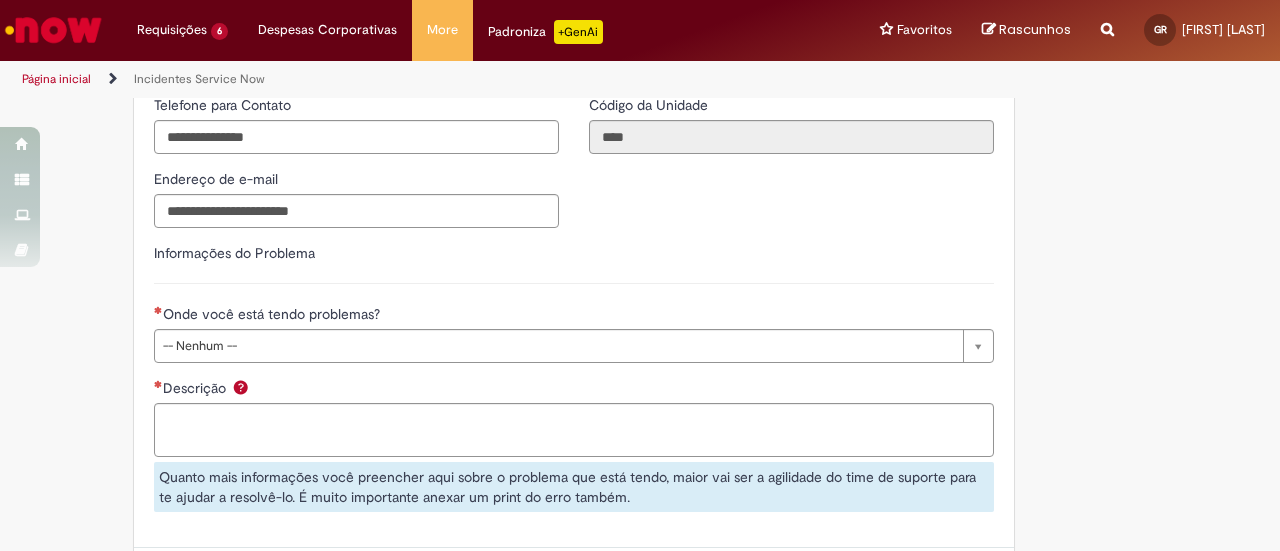 scroll, scrollTop: 781, scrollLeft: 0, axis: vertical 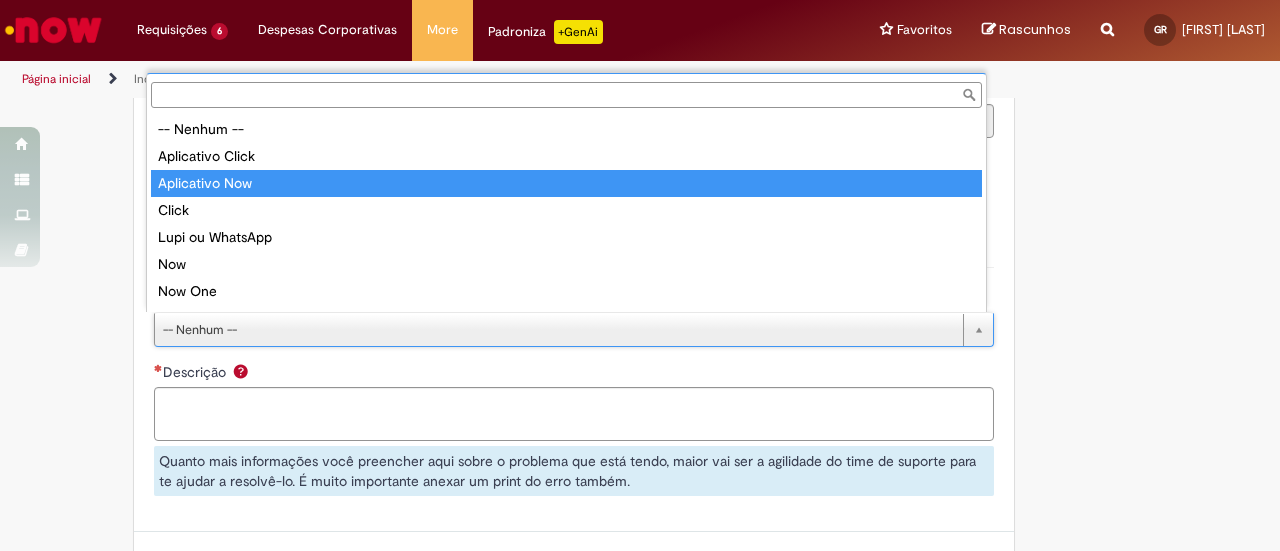type on "**********" 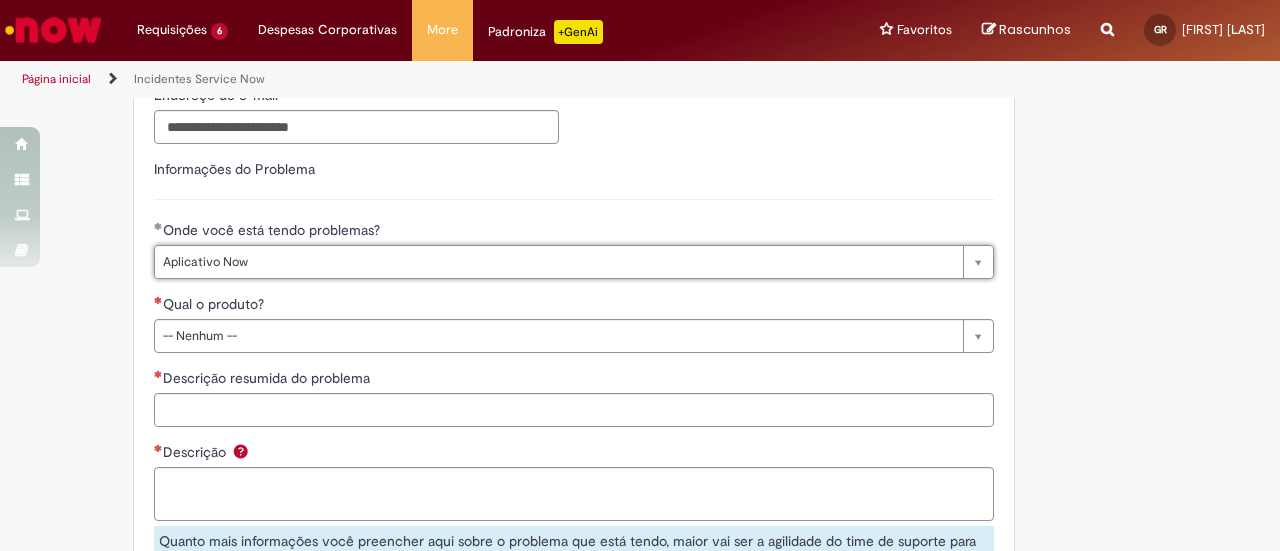 scroll, scrollTop: 854, scrollLeft: 0, axis: vertical 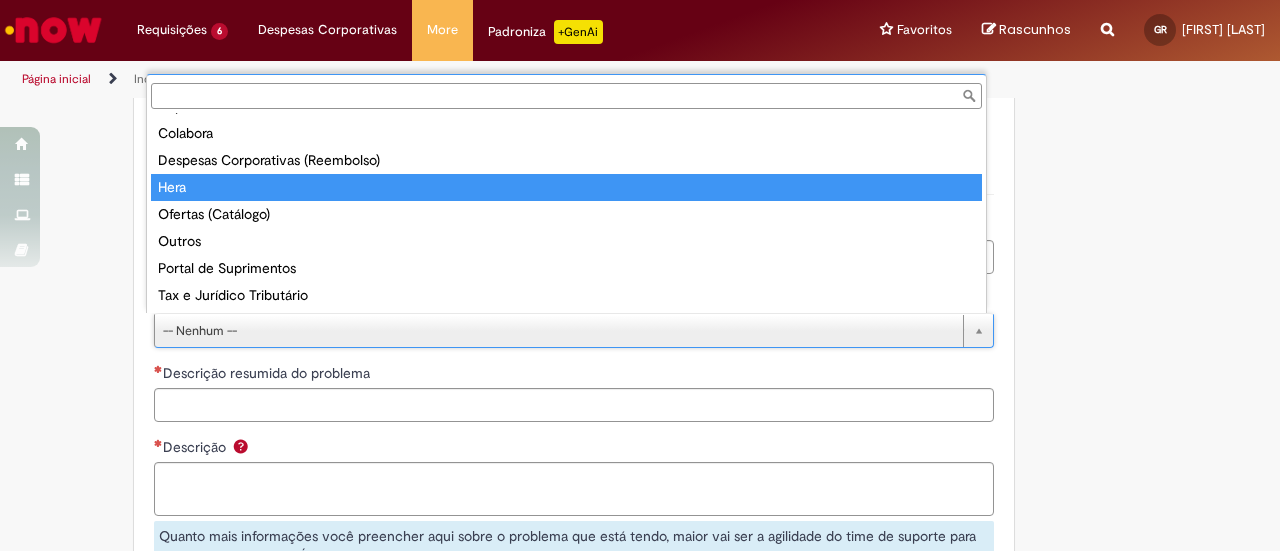 type on "****" 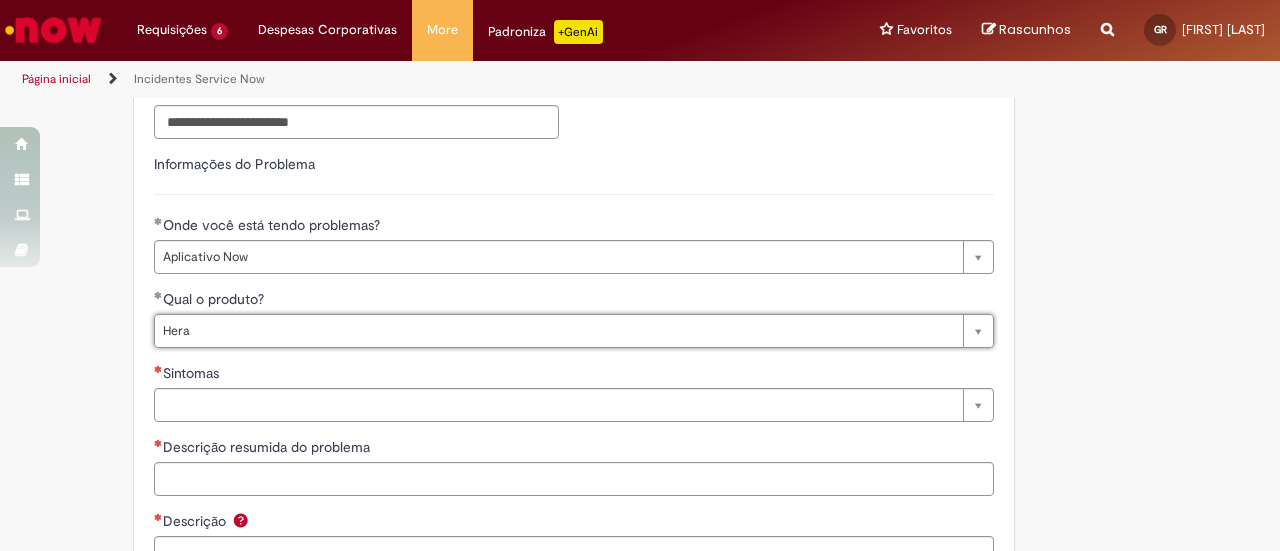 scroll, scrollTop: 928, scrollLeft: 0, axis: vertical 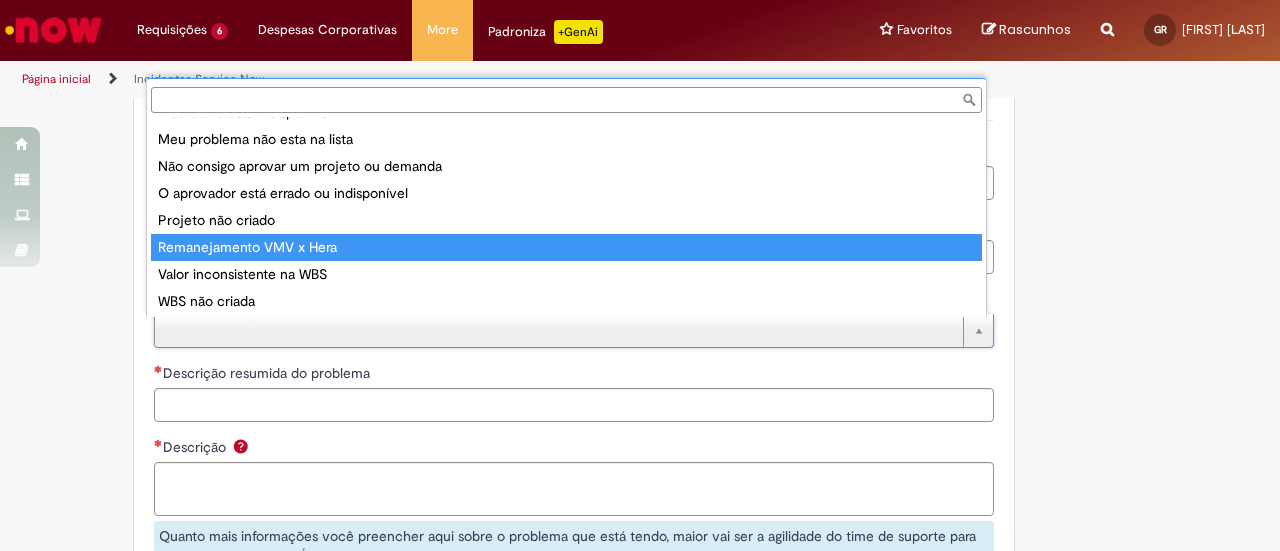type on "**********" 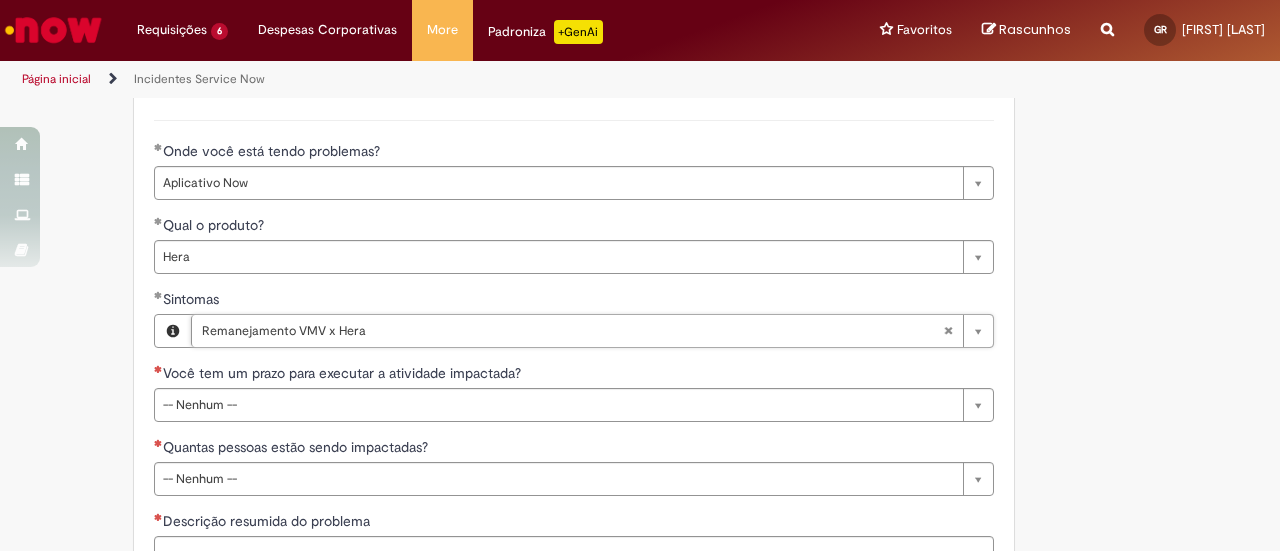scroll, scrollTop: 999, scrollLeft: 0, axis: vertical 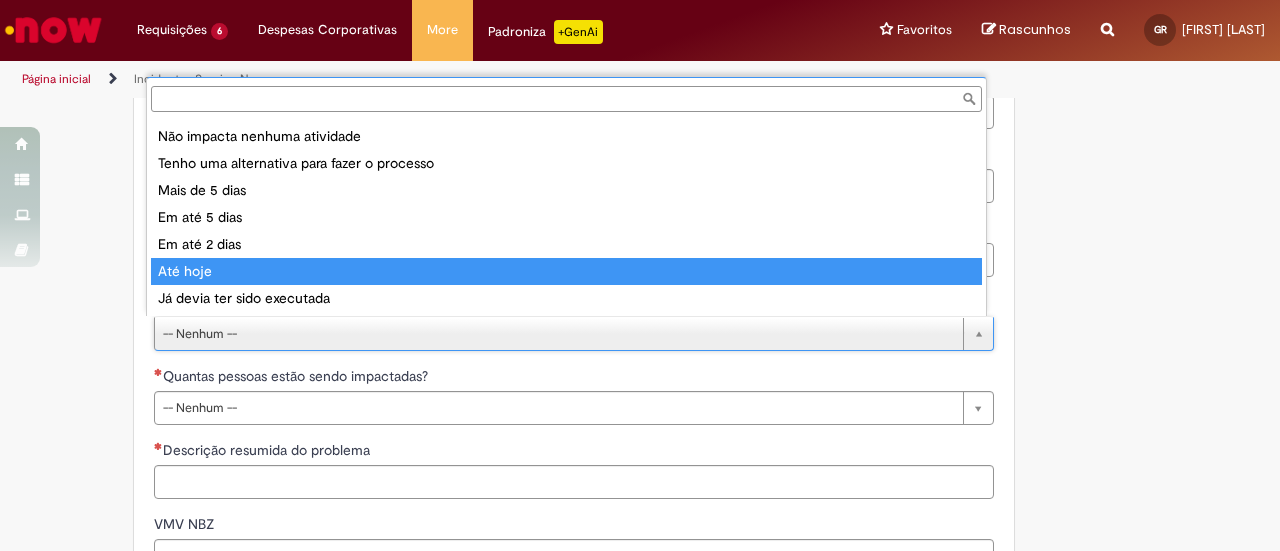 type on "********" 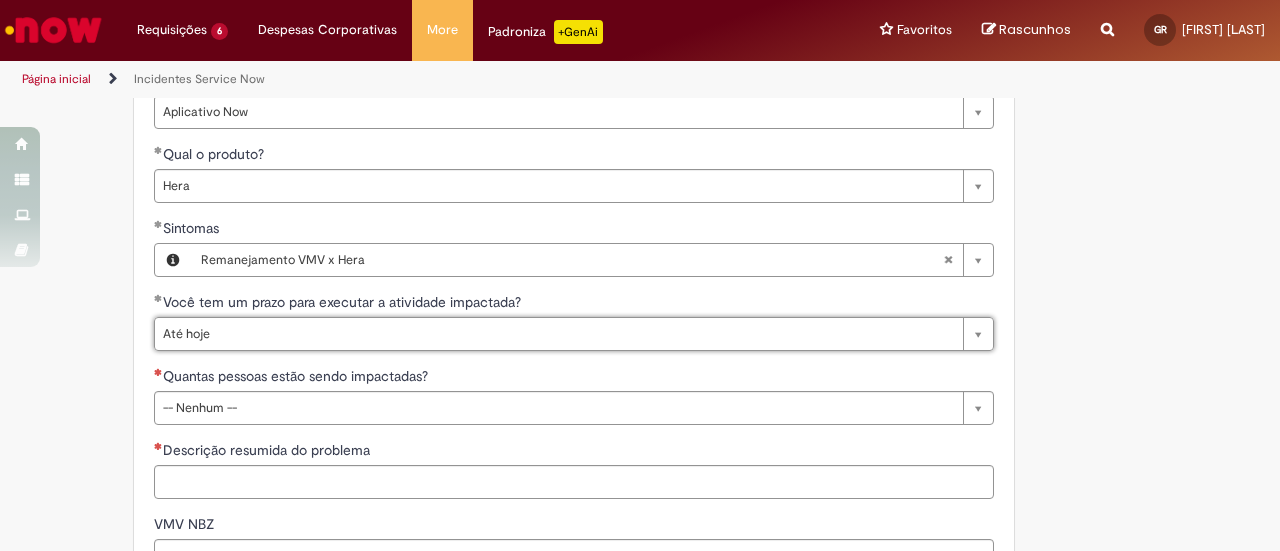 scroll, scrollTop: 1062, scrollLeft: 0, axis: vertical 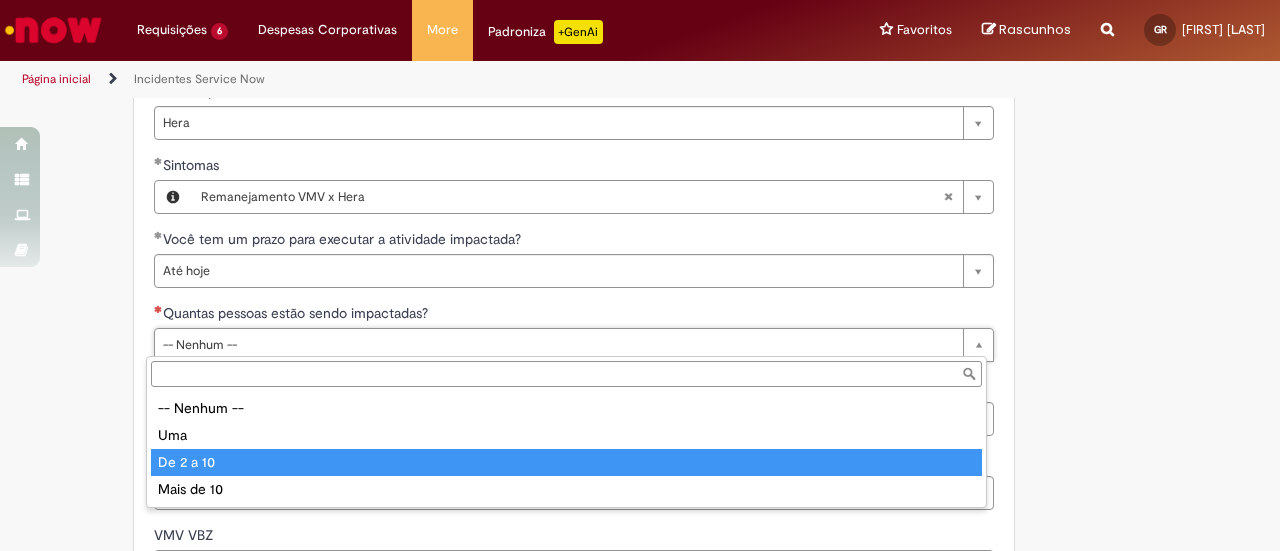 type on "*********" 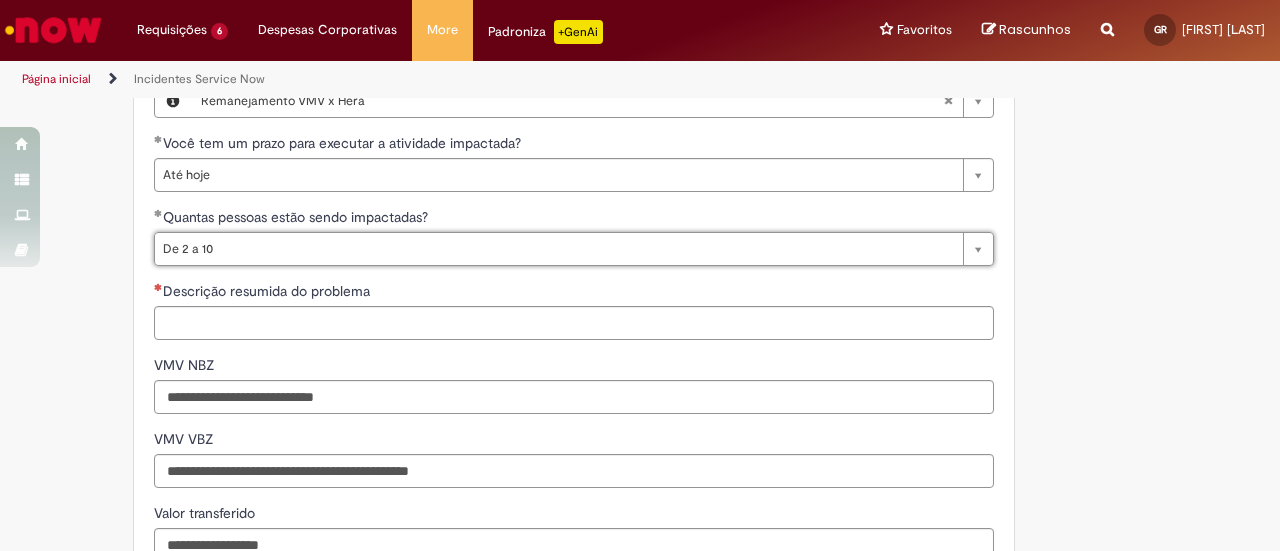 scroll, scrollTop: 1155, scrollLeft: 0, axis: vertical 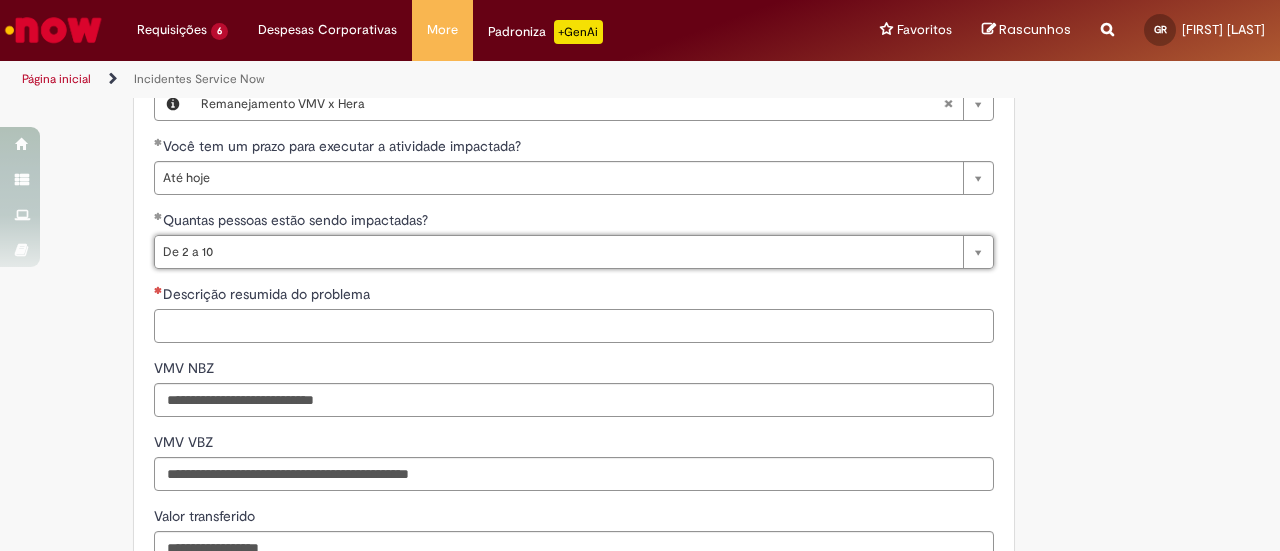 click on "Descrição resumida do problema" at bounding box center [574, 326] 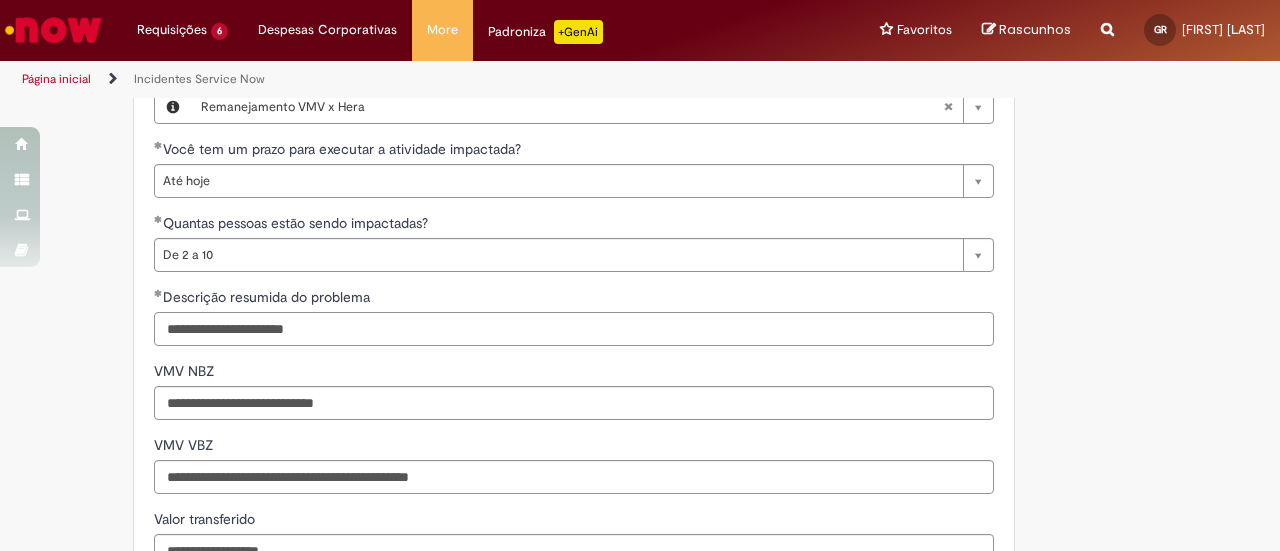 scroll, scrollTop: 1154, scrollLeft: 0, axis: vertical 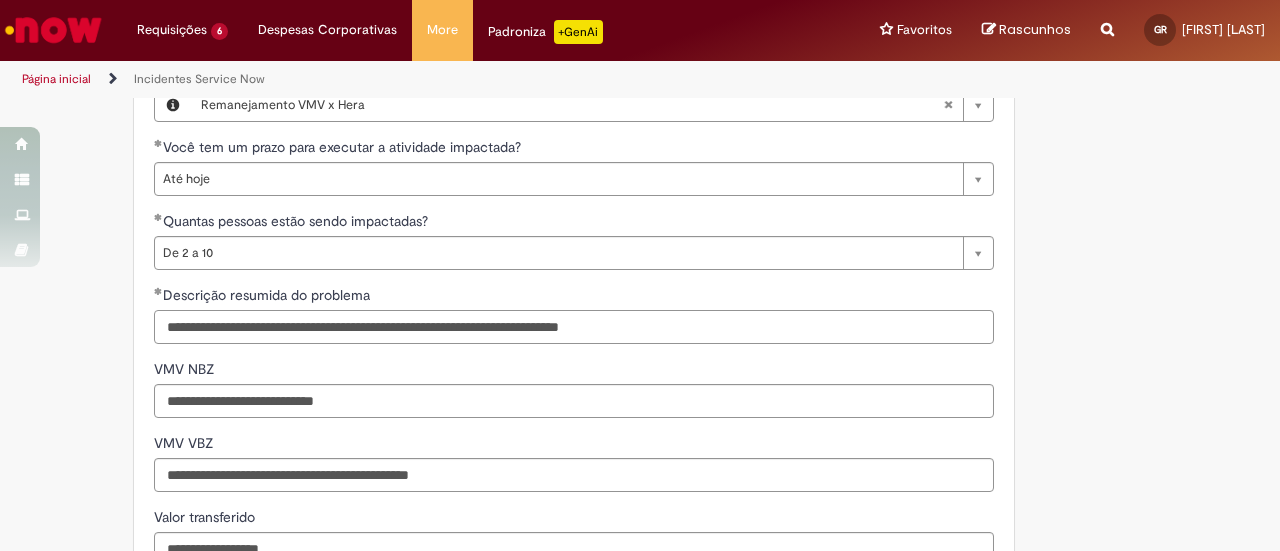 click on "**********" at bounding box center (574, 327) 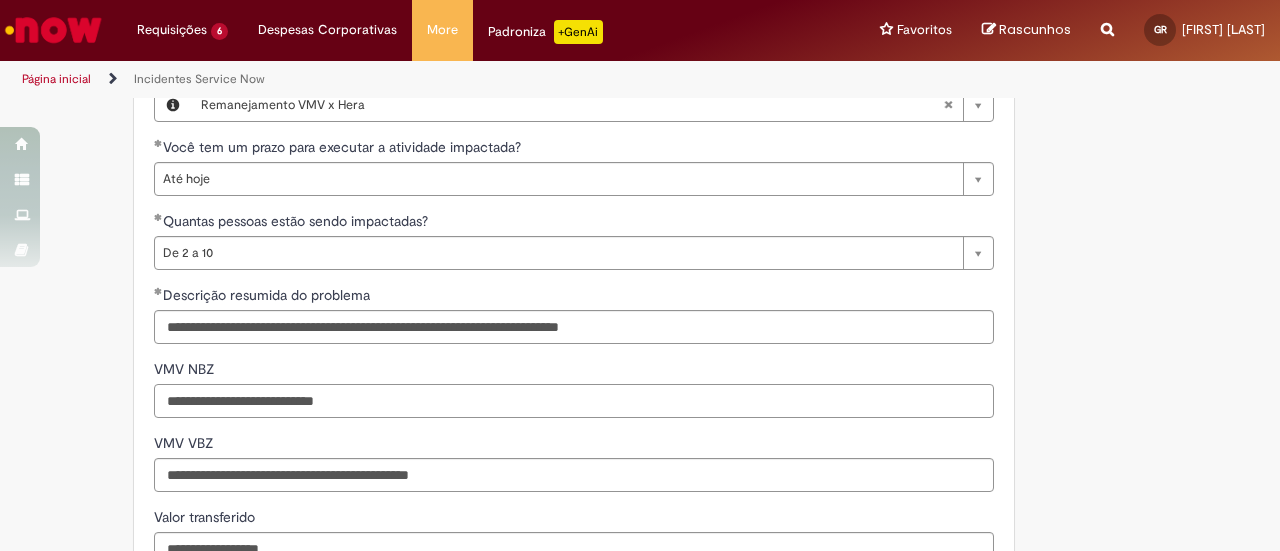 click on "VMV NBZ" at bounding box center [574, 401] 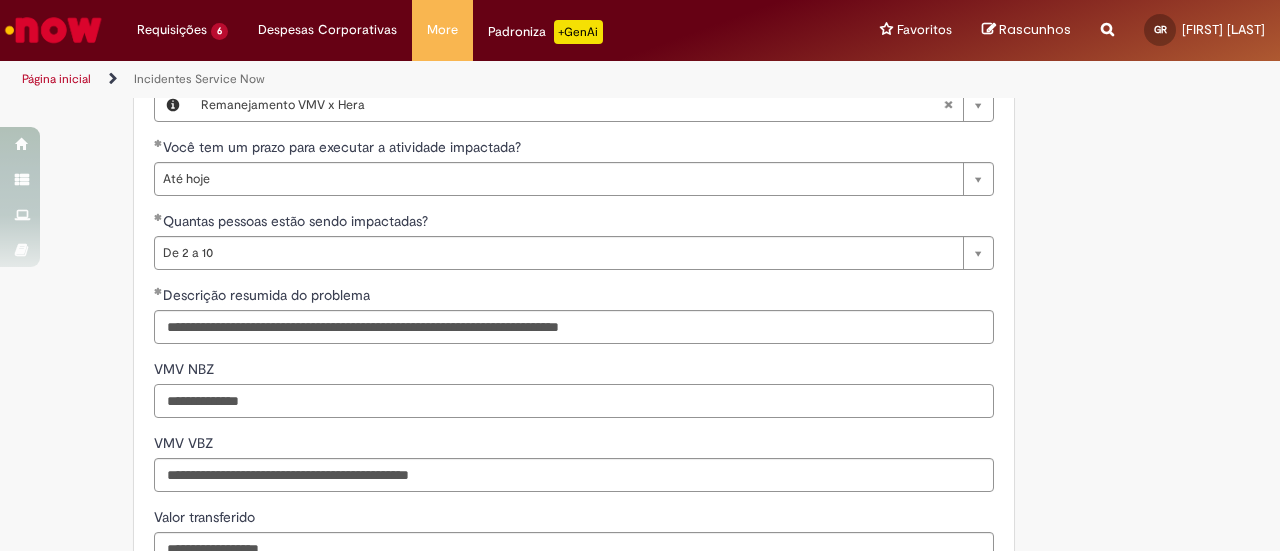 type on "**********" 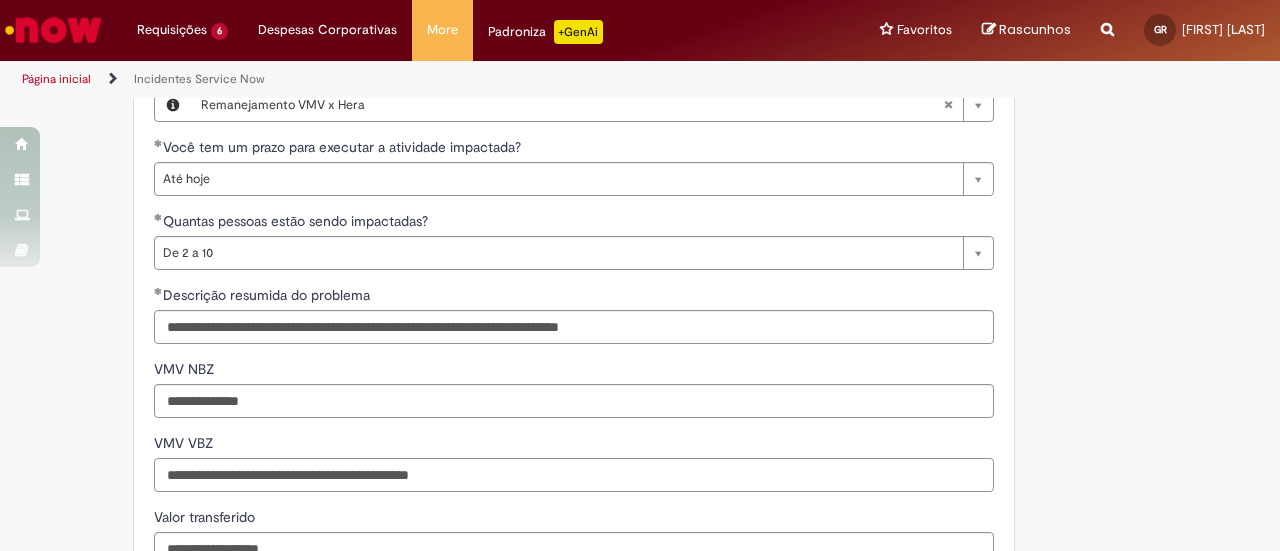 click on "VMV VBZ" at bounding box center [574, 475] 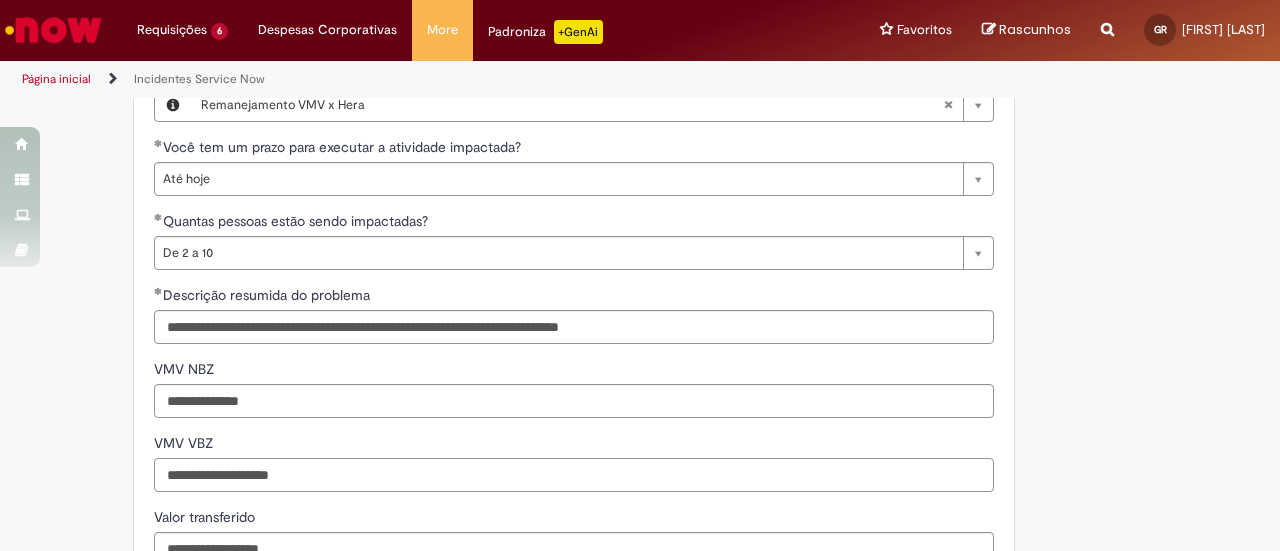 type on "**********" 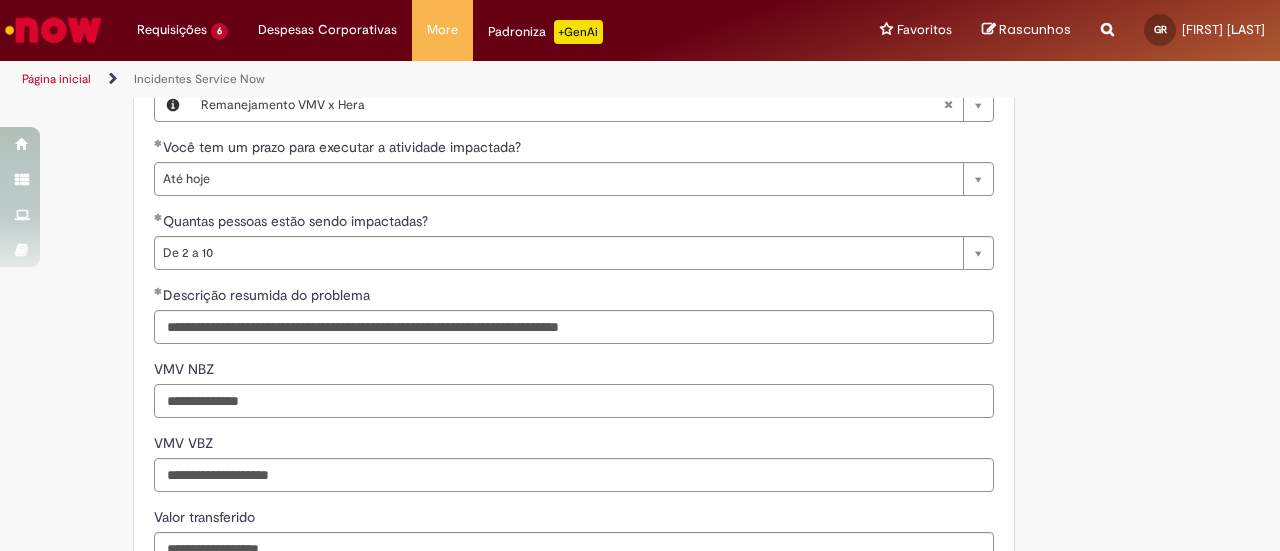 click on "**********" at bounding box center [574, 401] 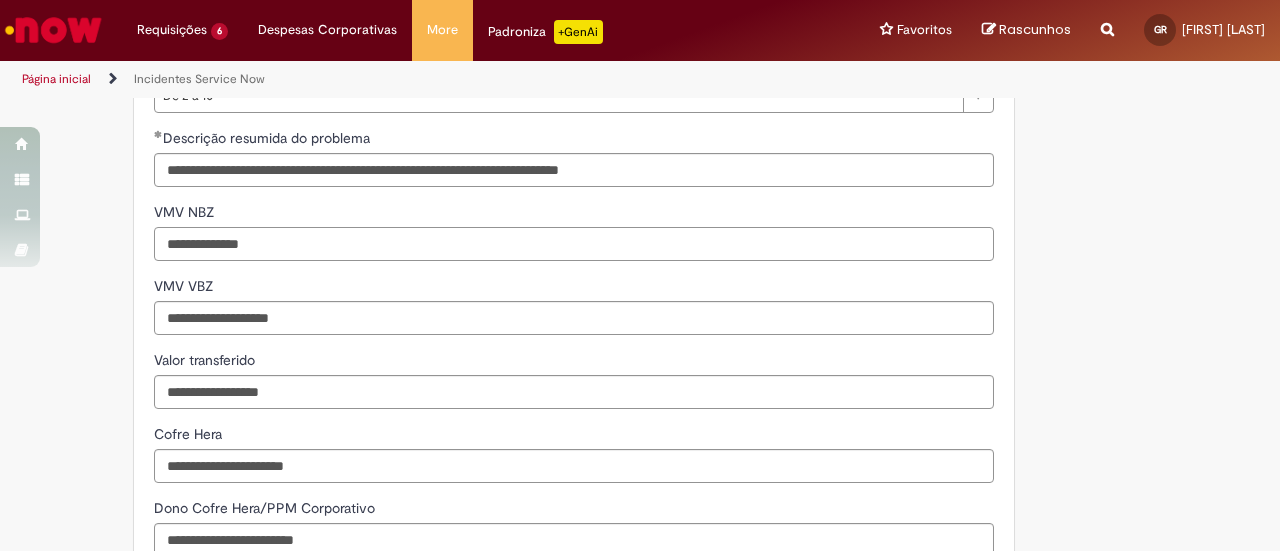 scroll, scrollTop: 1312, scrollLeft: 0, axis: vertical 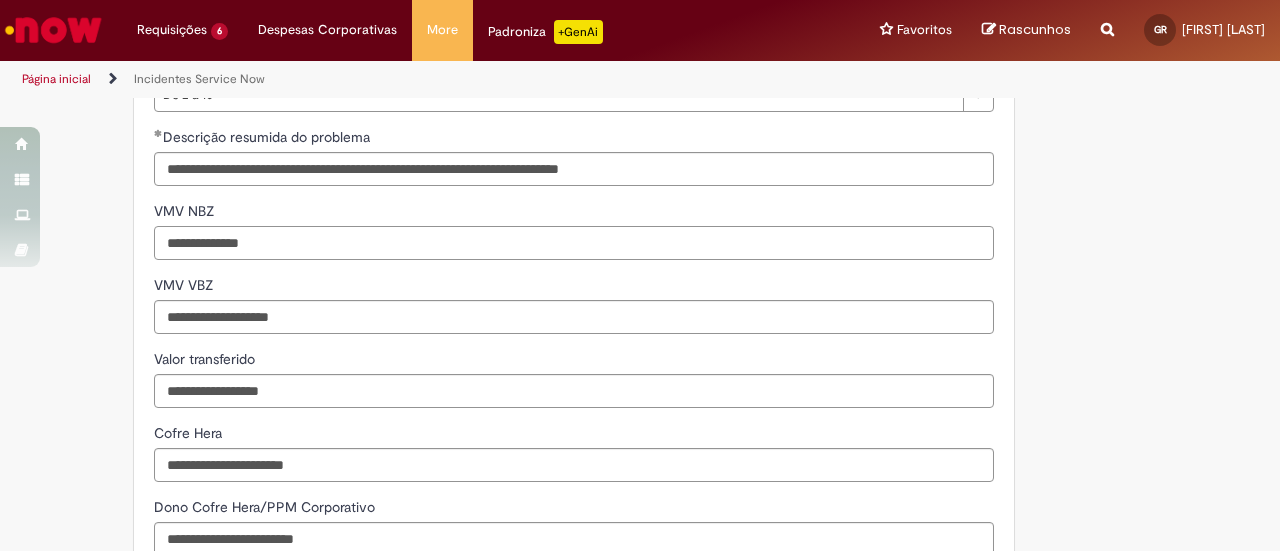 type on "**********" 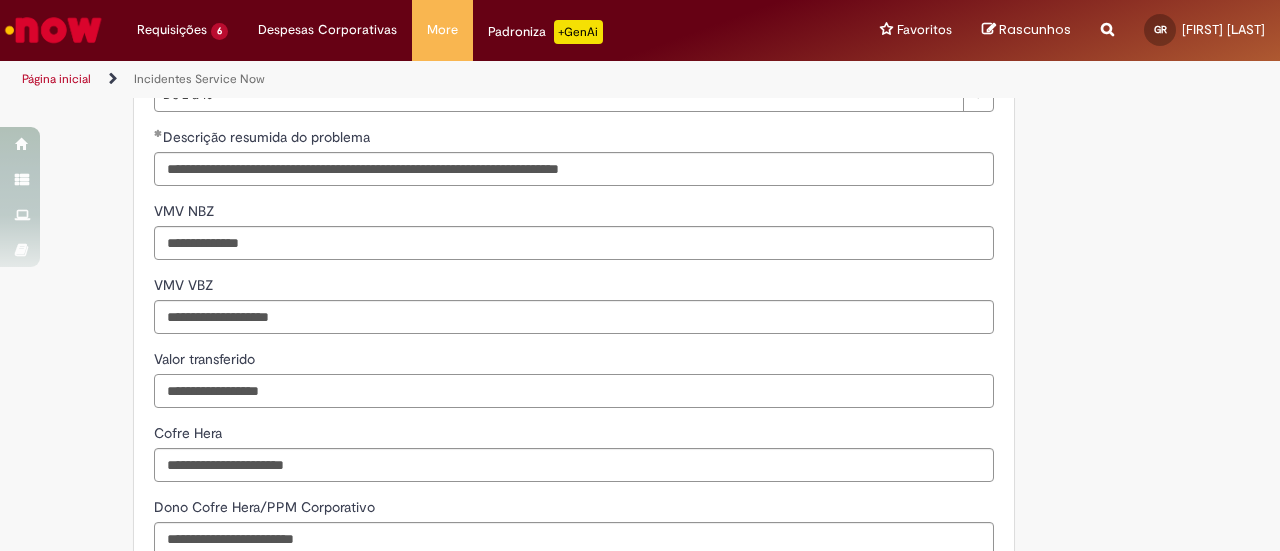 click on "Valor transferido" at bounding box center [574, 391] 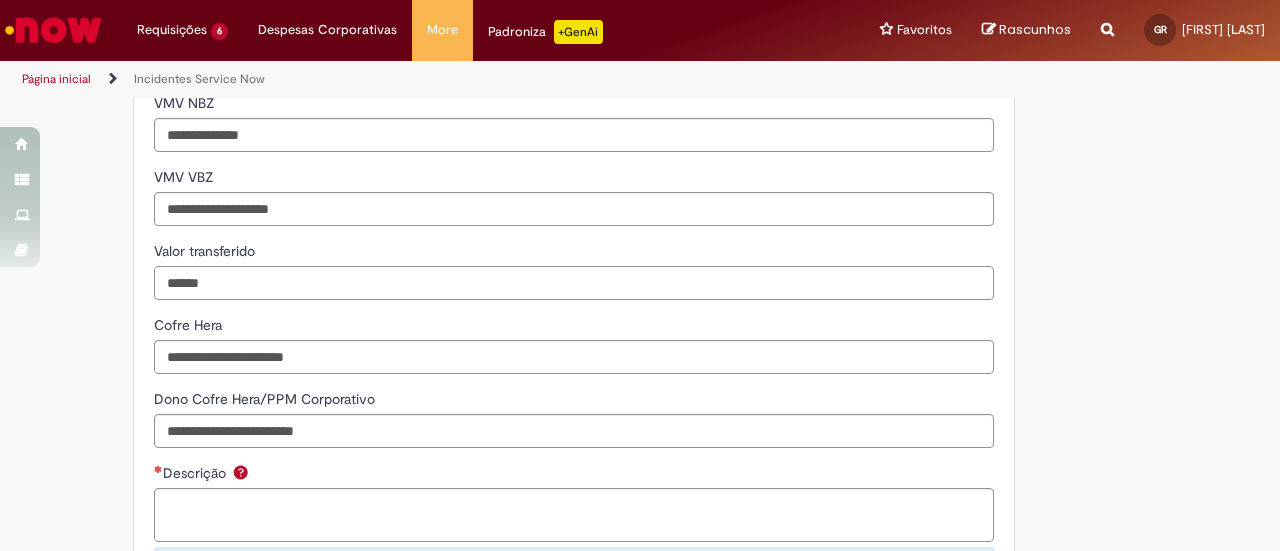 scroll, scrollTop: 1421, scrollLeft: 0, axis: vertical 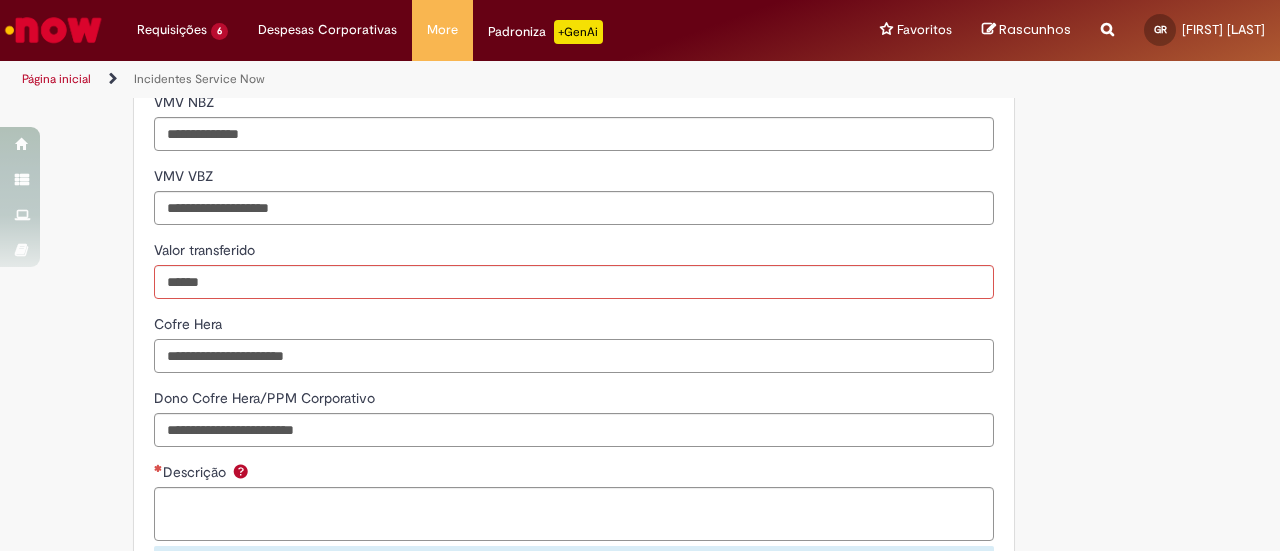 click on "Cofre Hera" at bounding box center (574, 356) 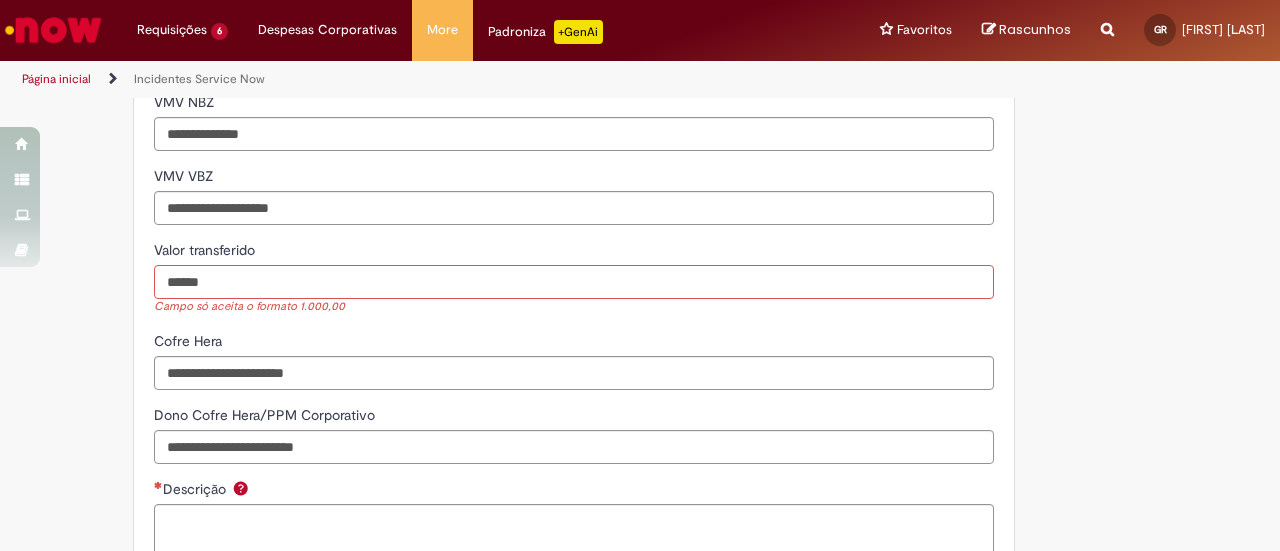 click on "******" at bounding box center [574, 282] 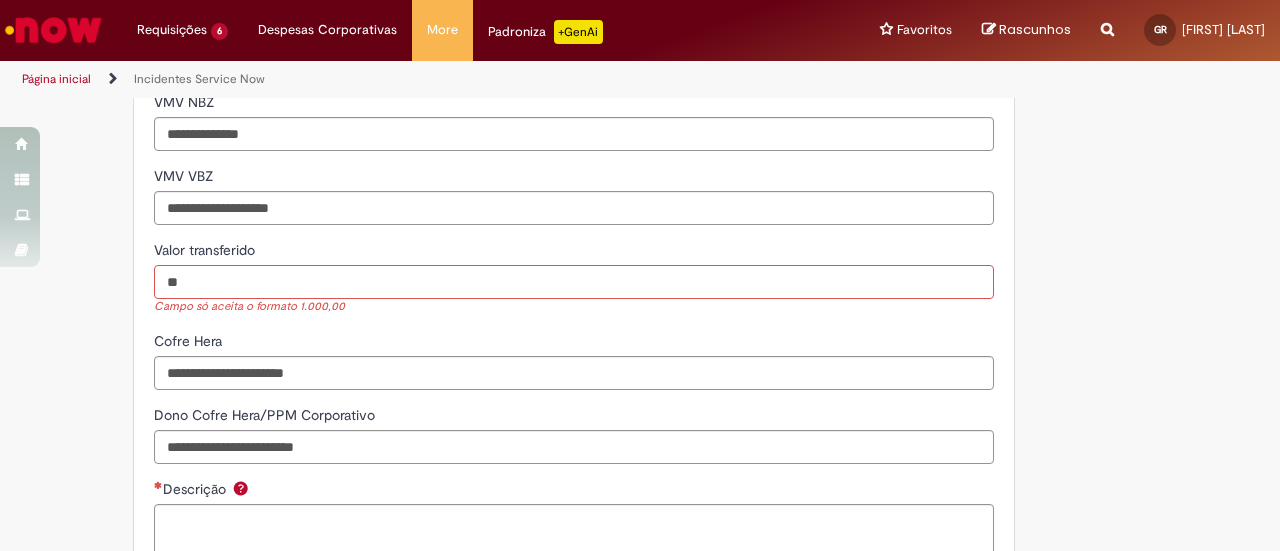 type on "*" 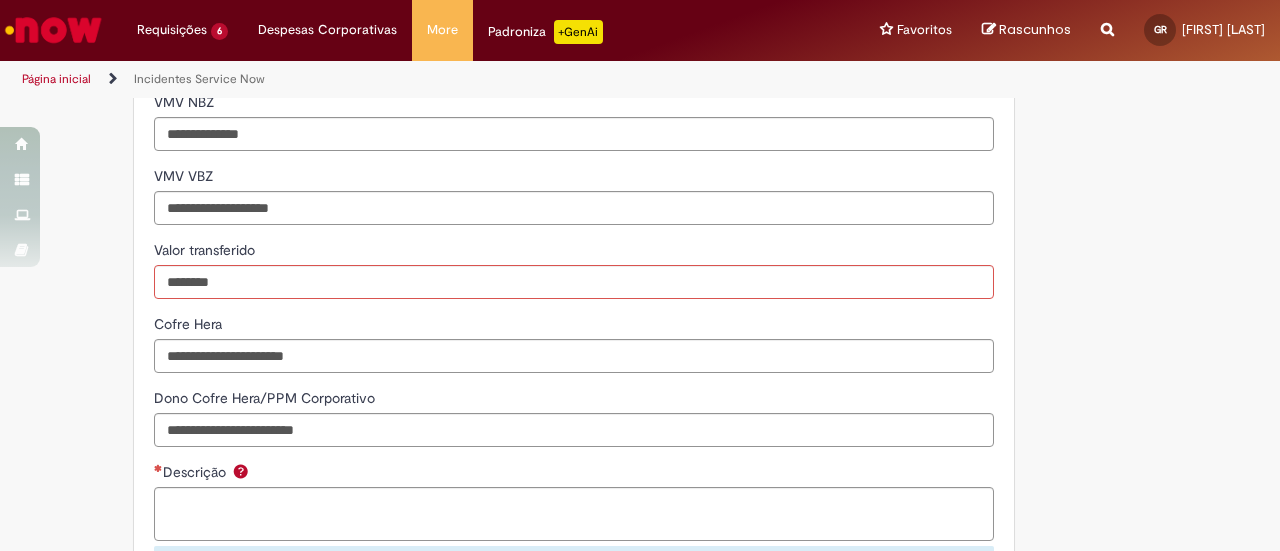 click on "Cofre Hera" at bounding box center [574, 326] 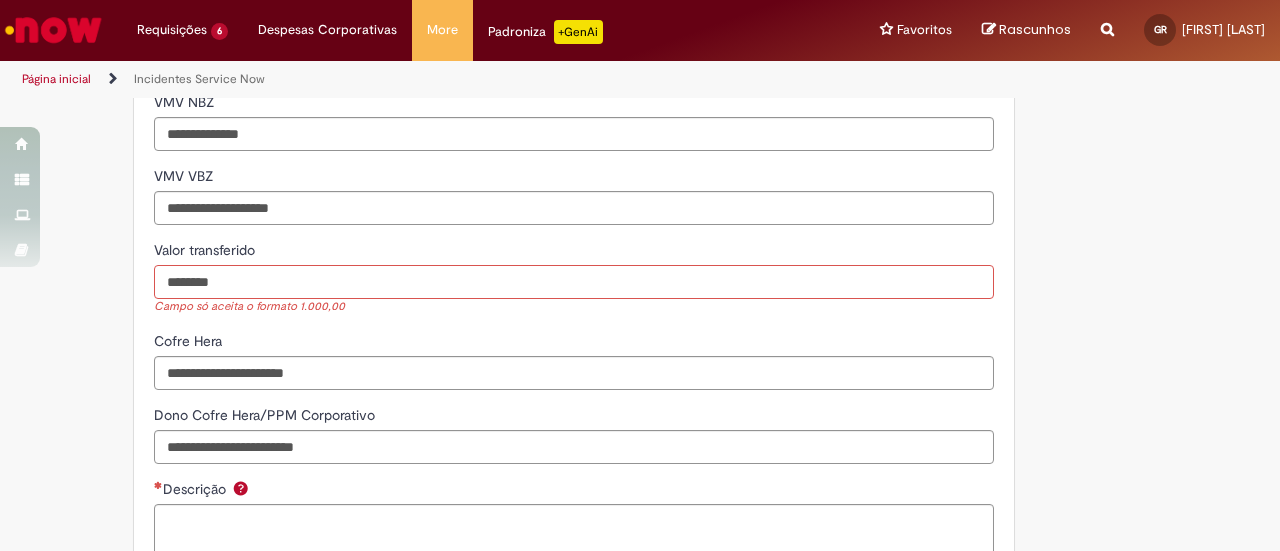 click on "********" at bounding box center [574, 282] 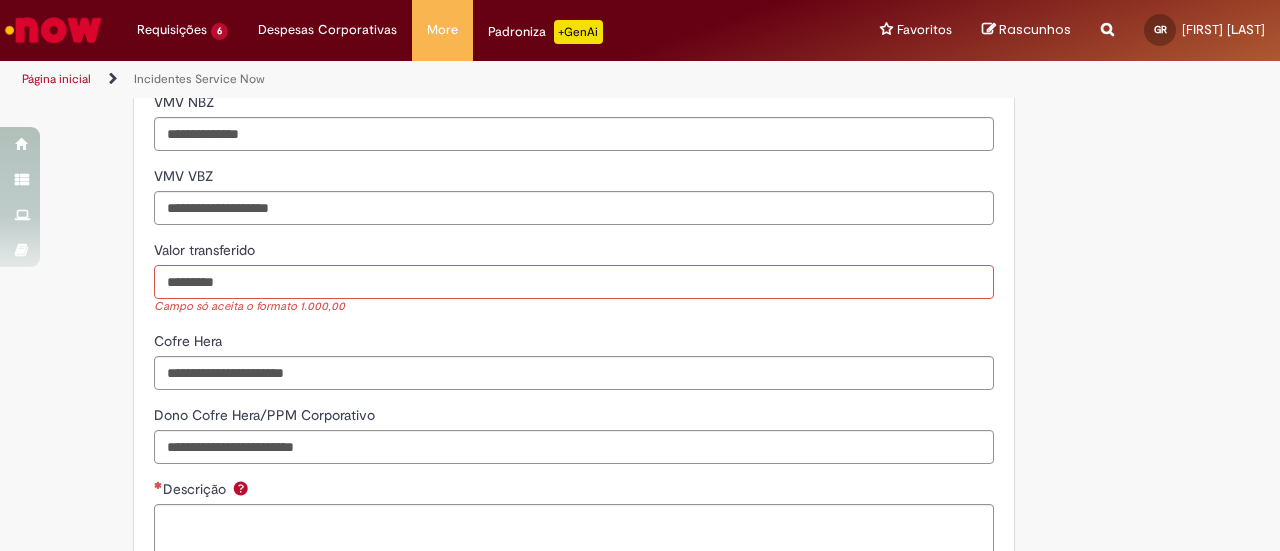 type on "*********" 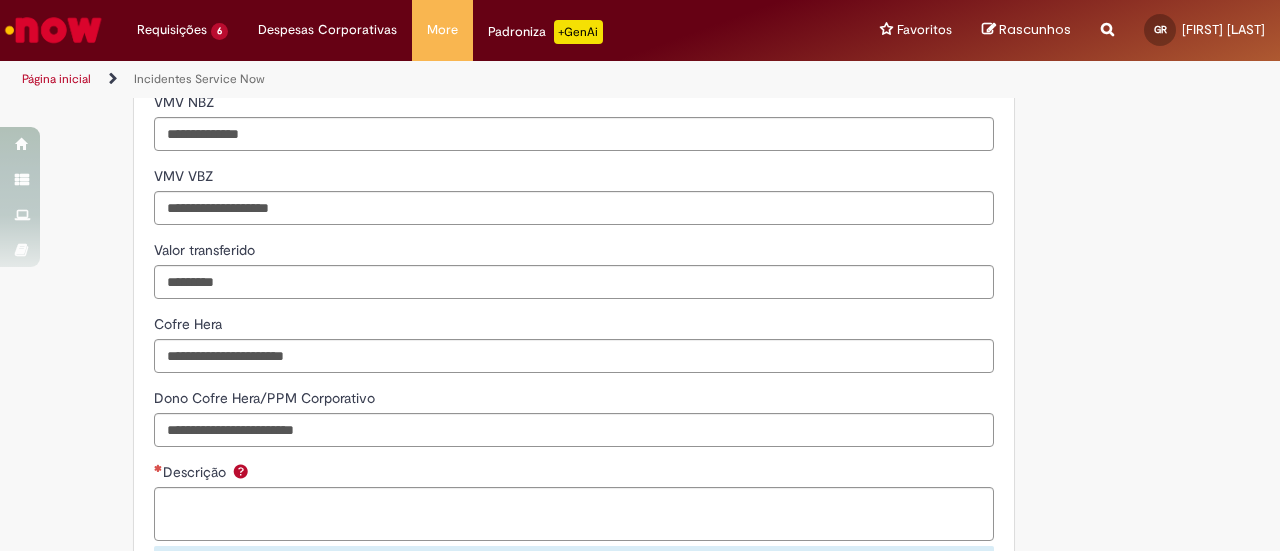 click on "**********" at bounding box center [574, 98] 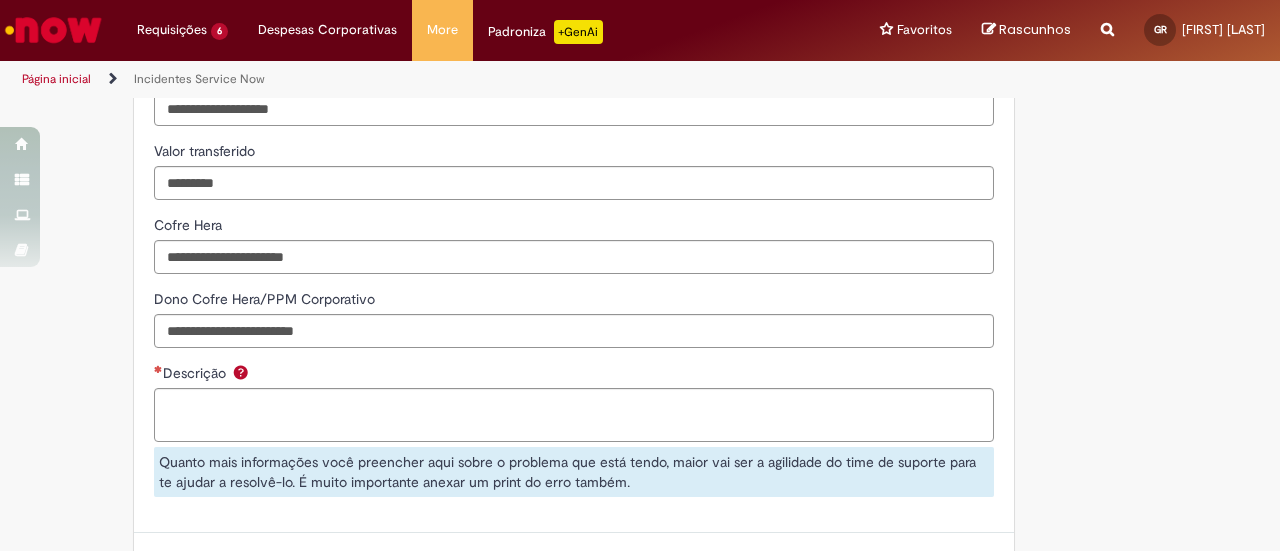 scroll, scrollTop: 1525, scrollLeft: 0, axis: vertical 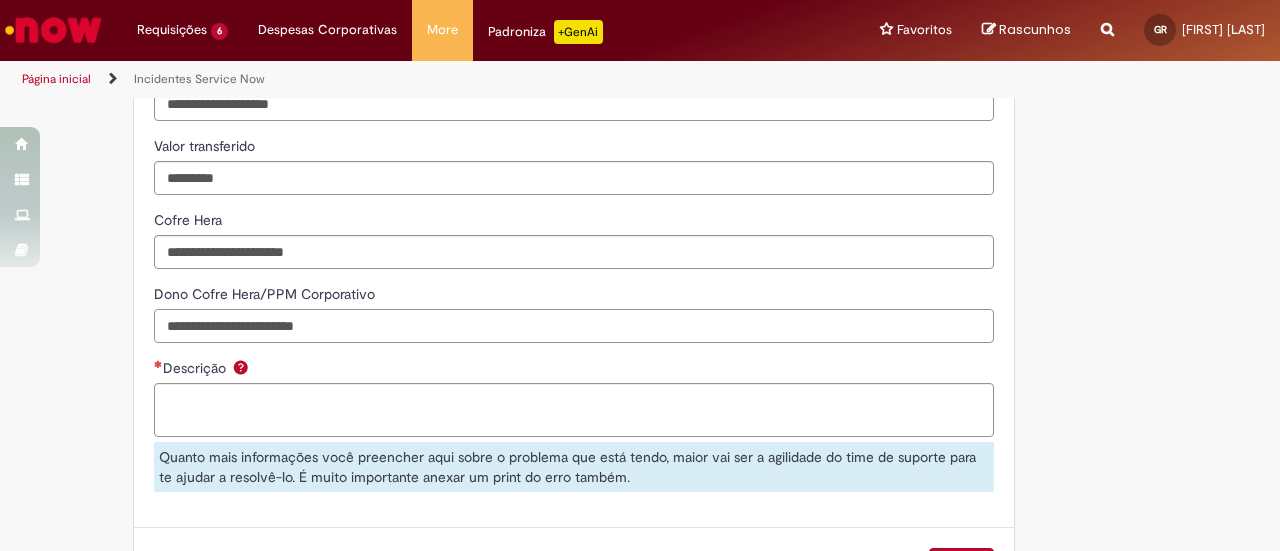 click on "Dono Cofre Hera/PPM Corporativo" at bounding box center (574, 326) 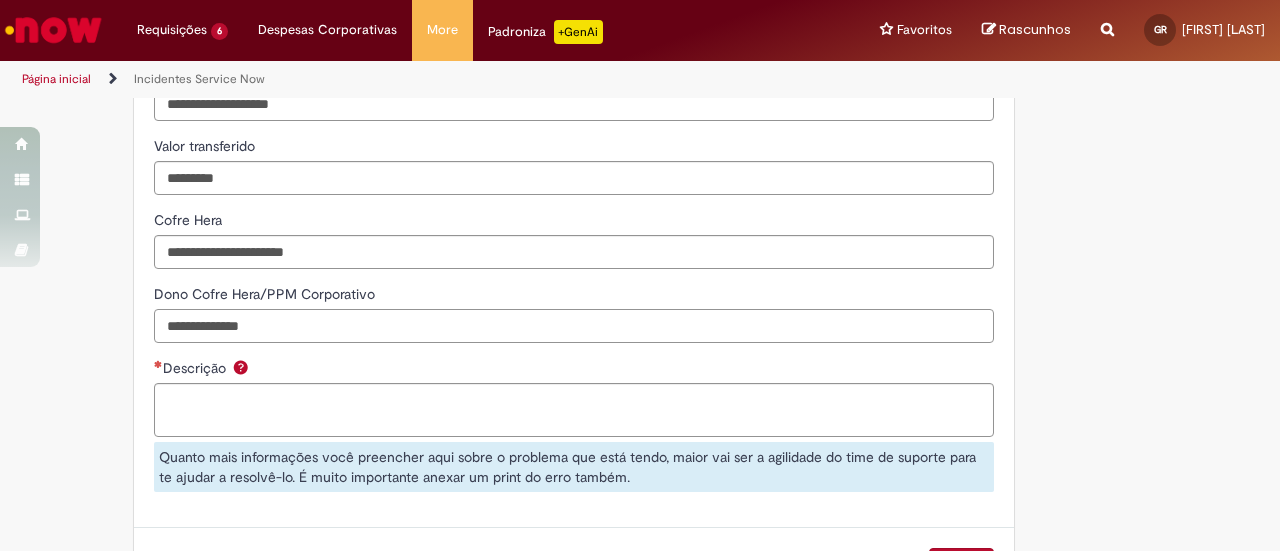 type on "**********" 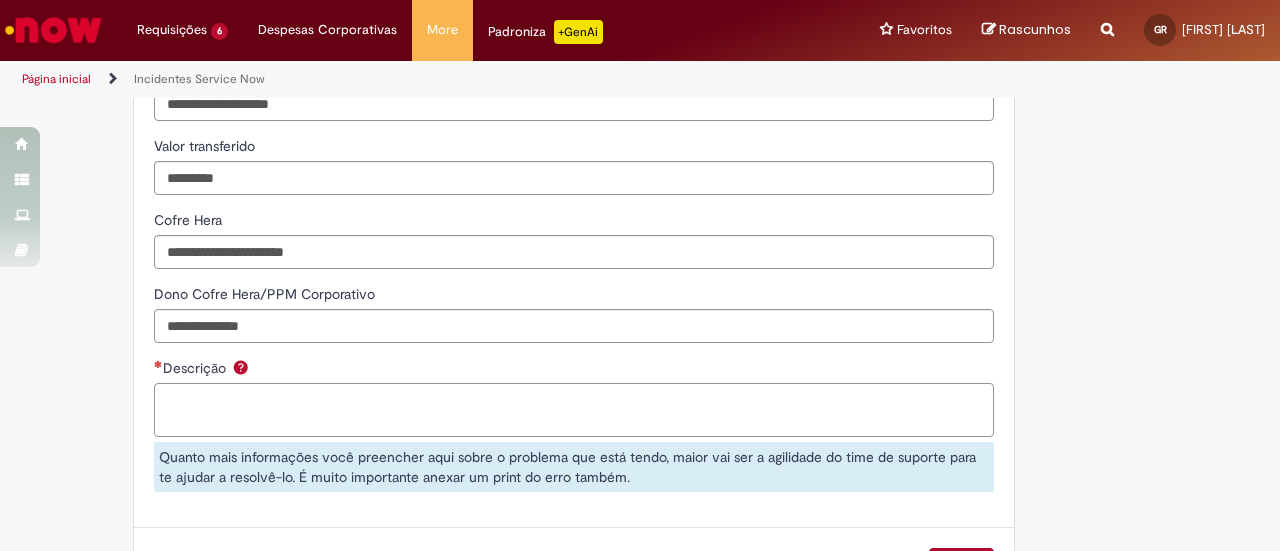 click on "Descrição" at bounding box center [574, 409] 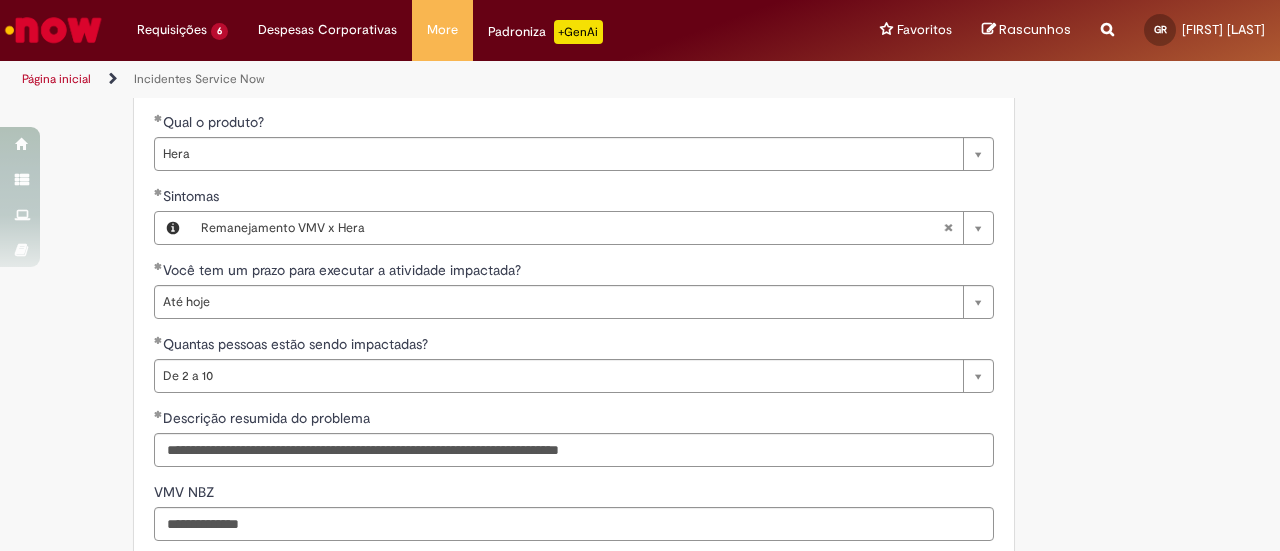scroll, scrollTop: 1038, scrollLeft: 0, axis: vertical 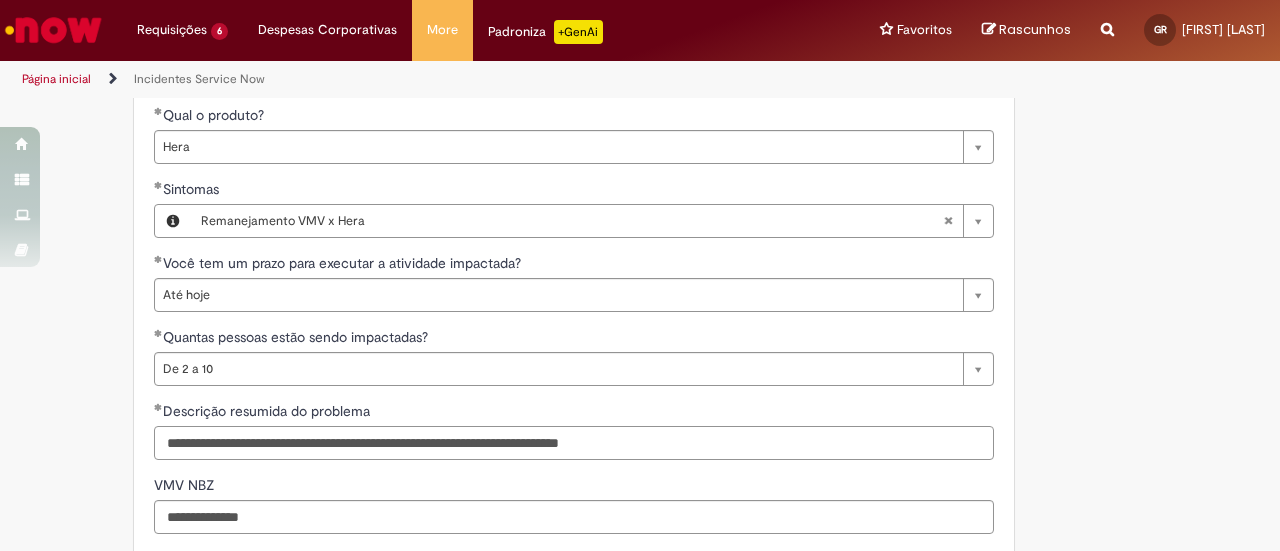 click on "**********" at bounding box center (574, 443) 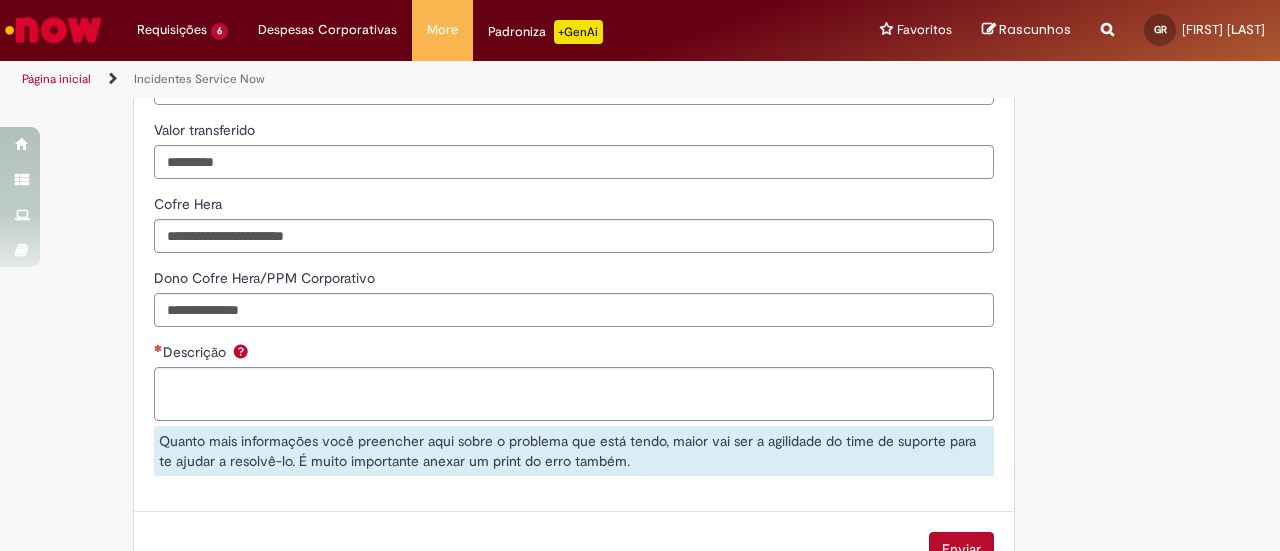 scroll, scrollTop: 1540, scrollLeft: 0, axis: vertical 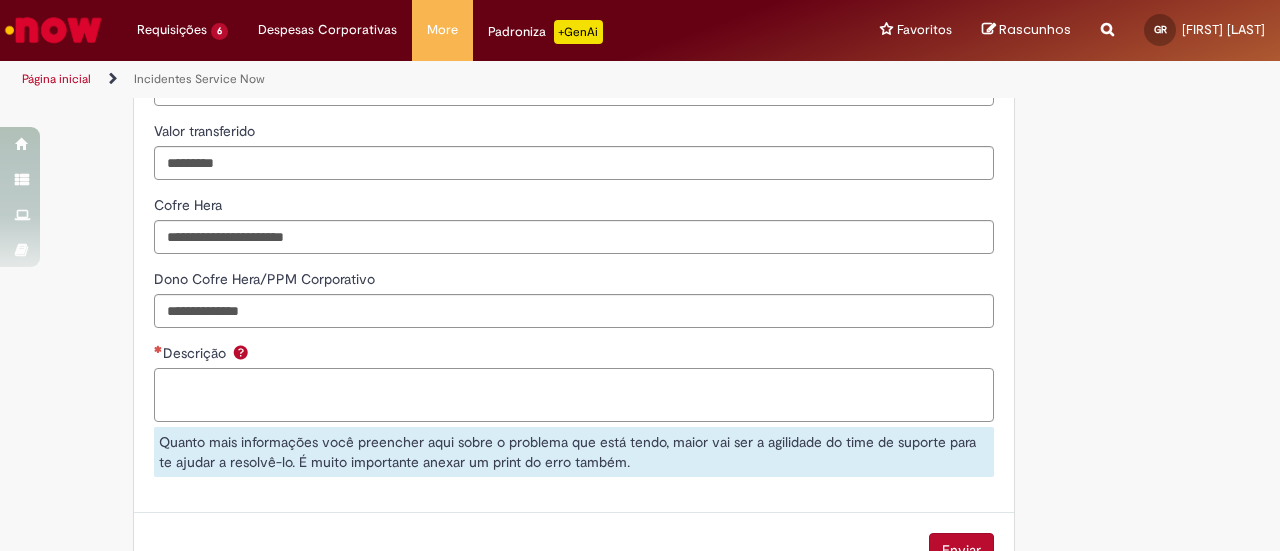 click on "Descrição" at bounding box center (574, 394) 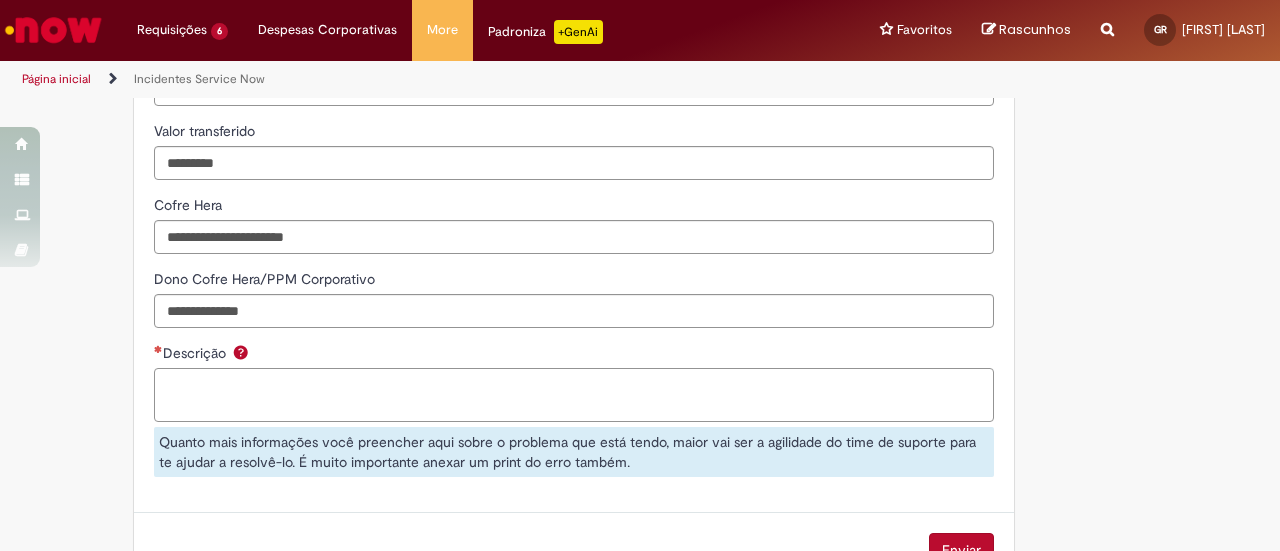 paste on "**********" 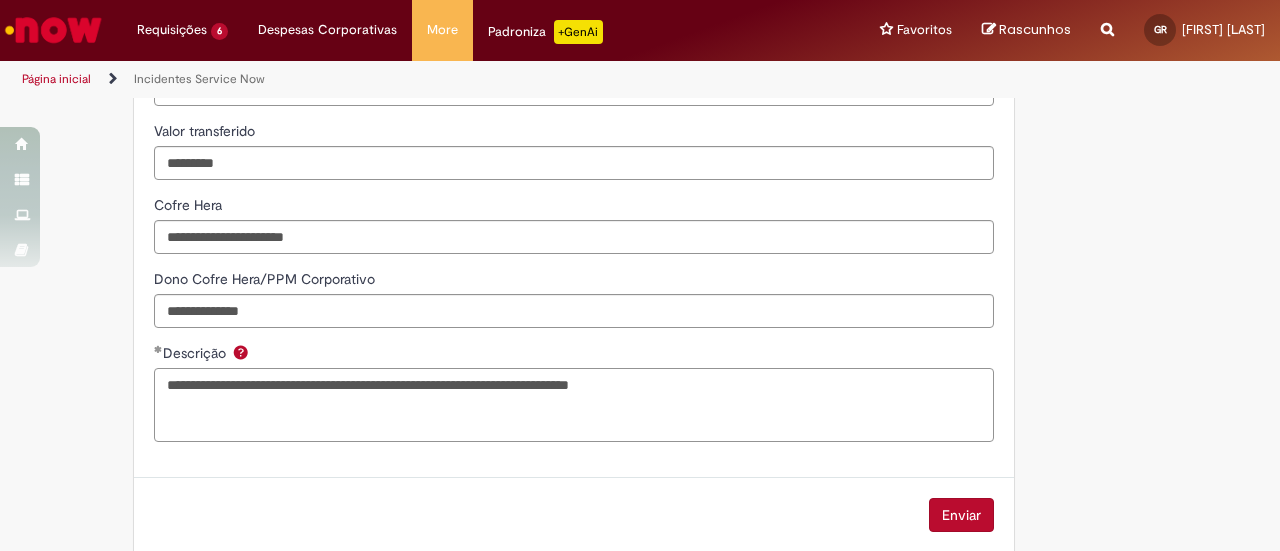 paste on "**********" 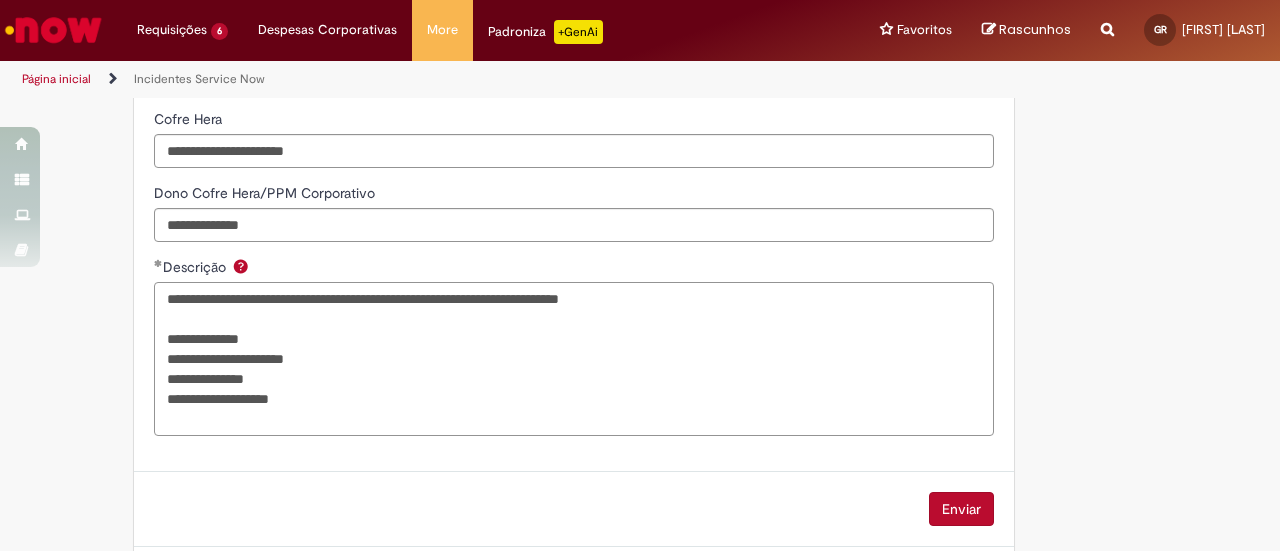 scroll, scrollTop: 1727, scrollLeft: 0, axis: vertical 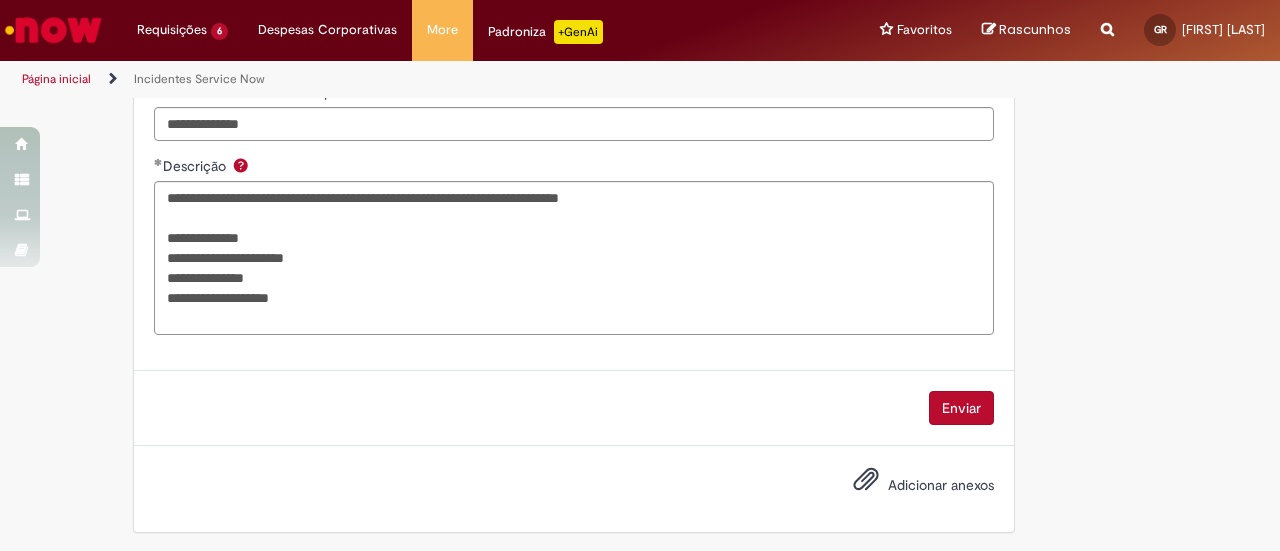 click on "Adicionar anexos" at bounding box center (941, 485) 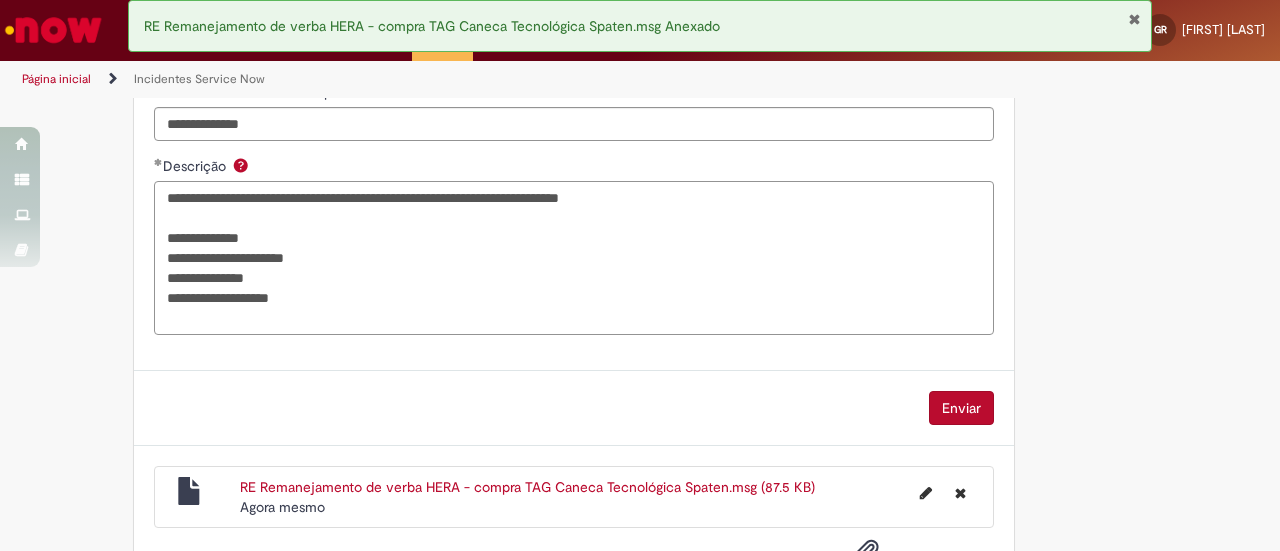 click on "**********" at bounding box center (574, 257) 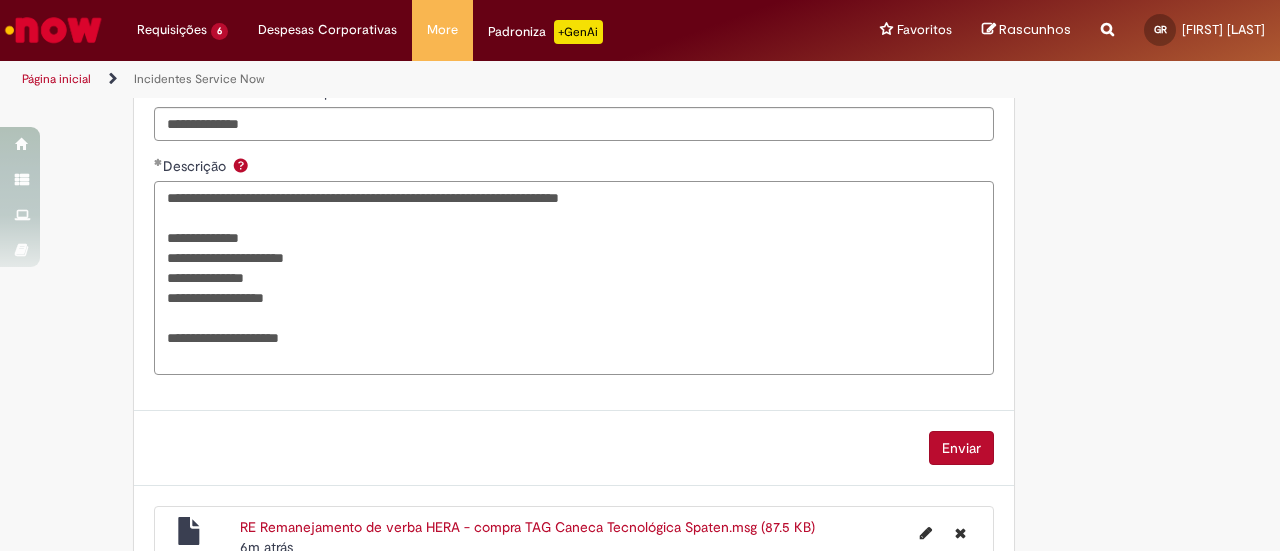 type on "**********" 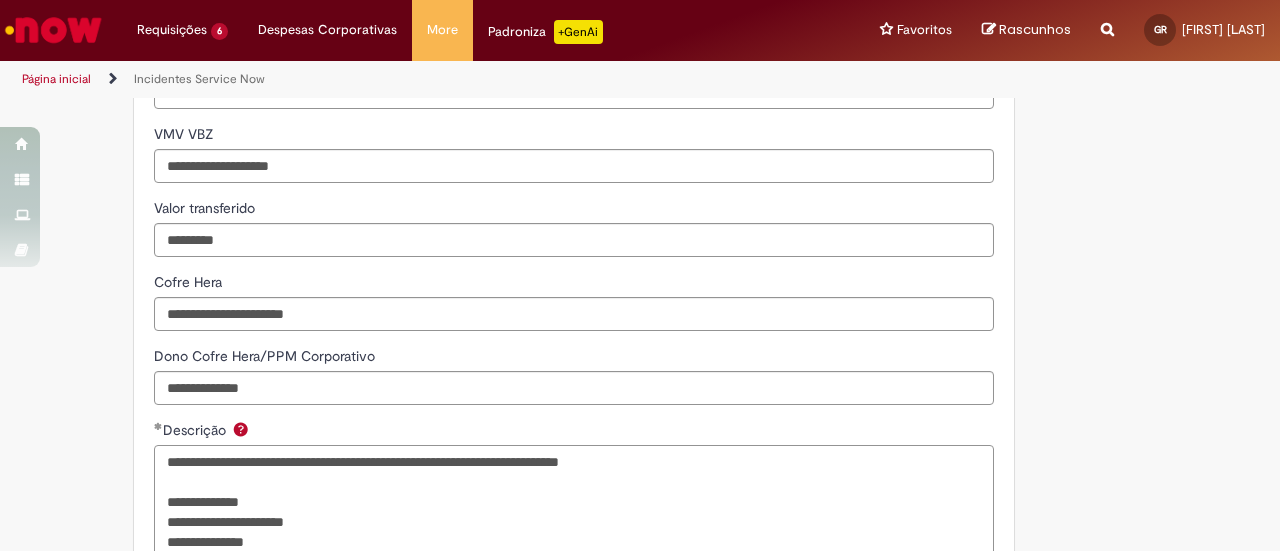 scroll, scrollTop: 1441, scrollLeft: 0, axis: vertical 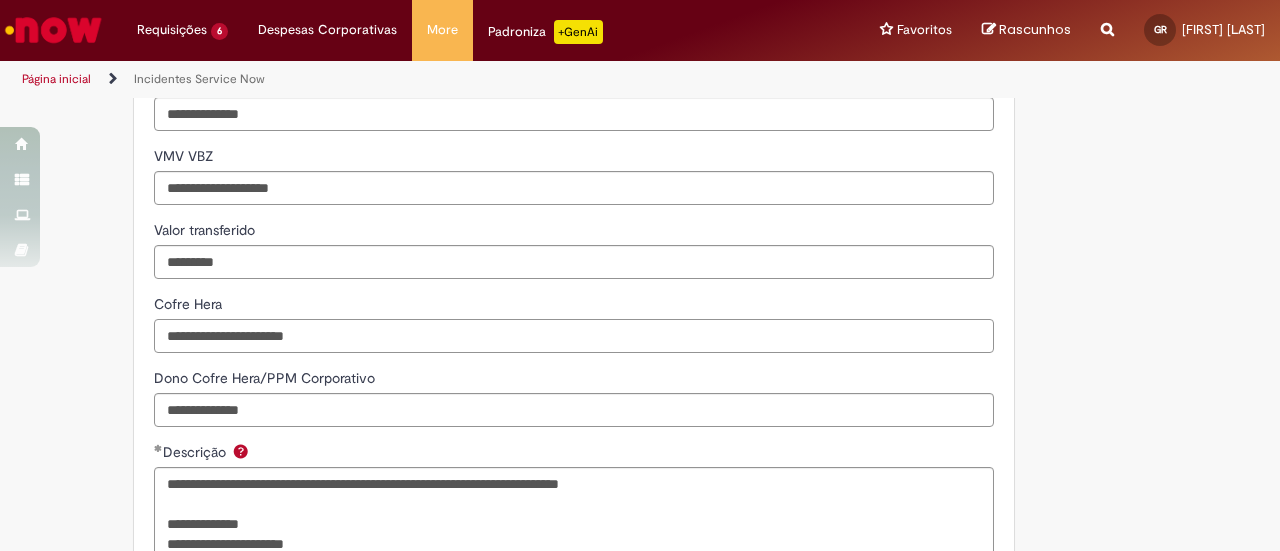 click on "Cofre Hera" at bounding box center [574, 336] 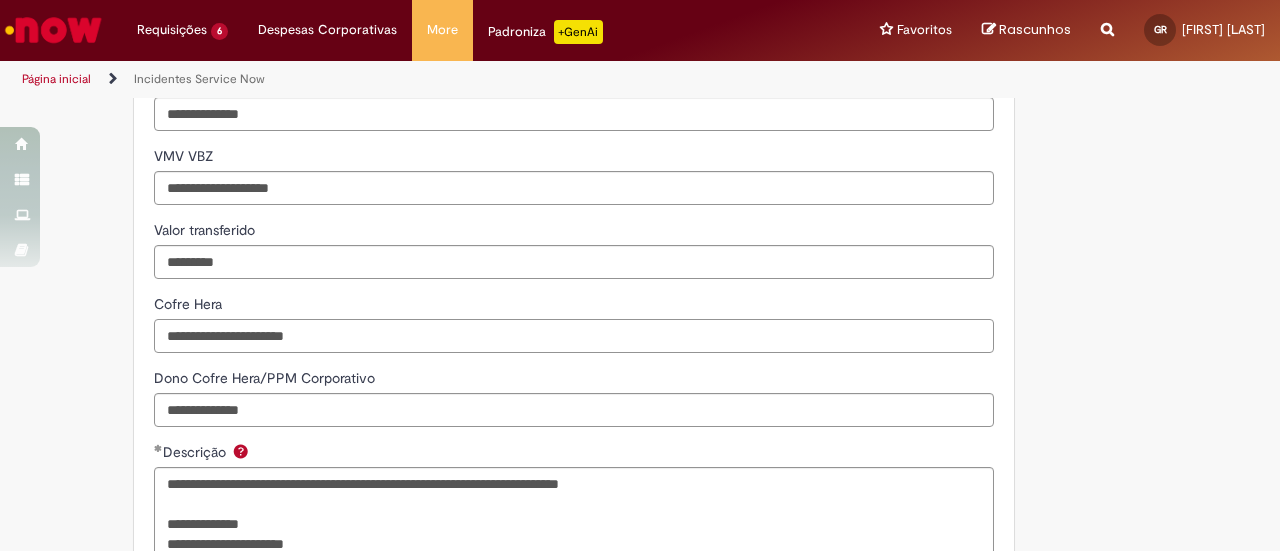 click on "**********" at bounding box center (574, 336) 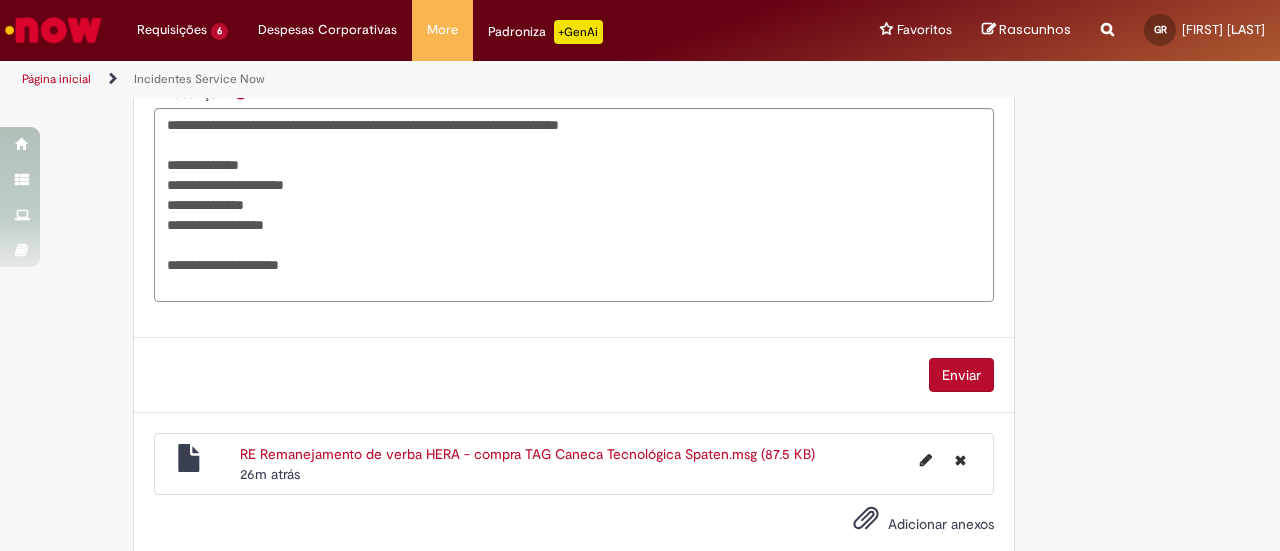 scroll, scrollTop: 1801, scrollLeft: 0, axis: vertical 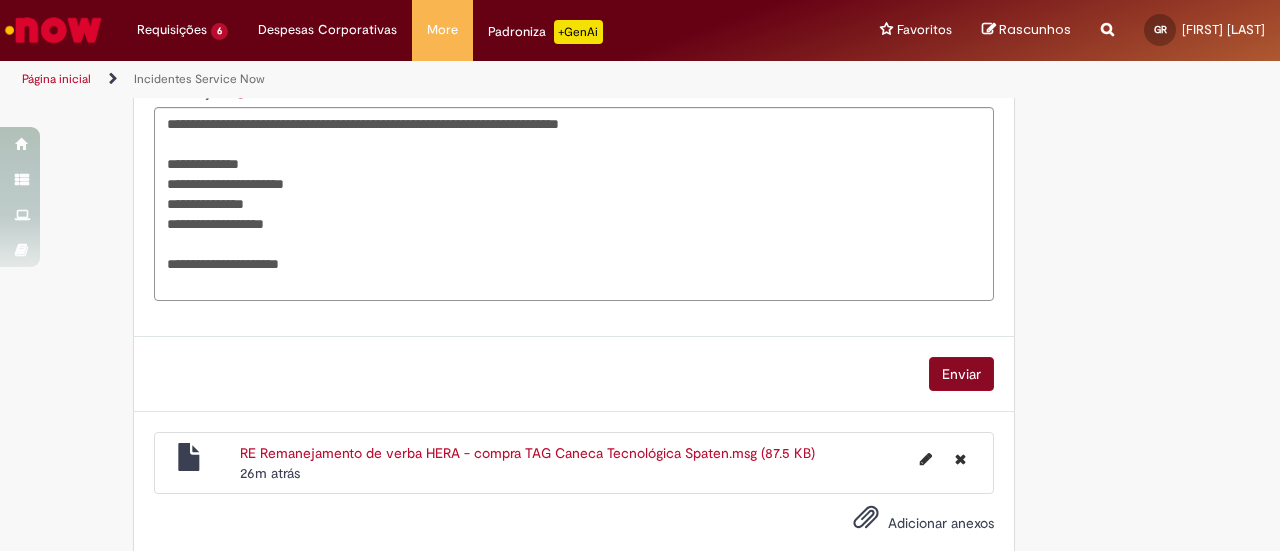 type on "**********" 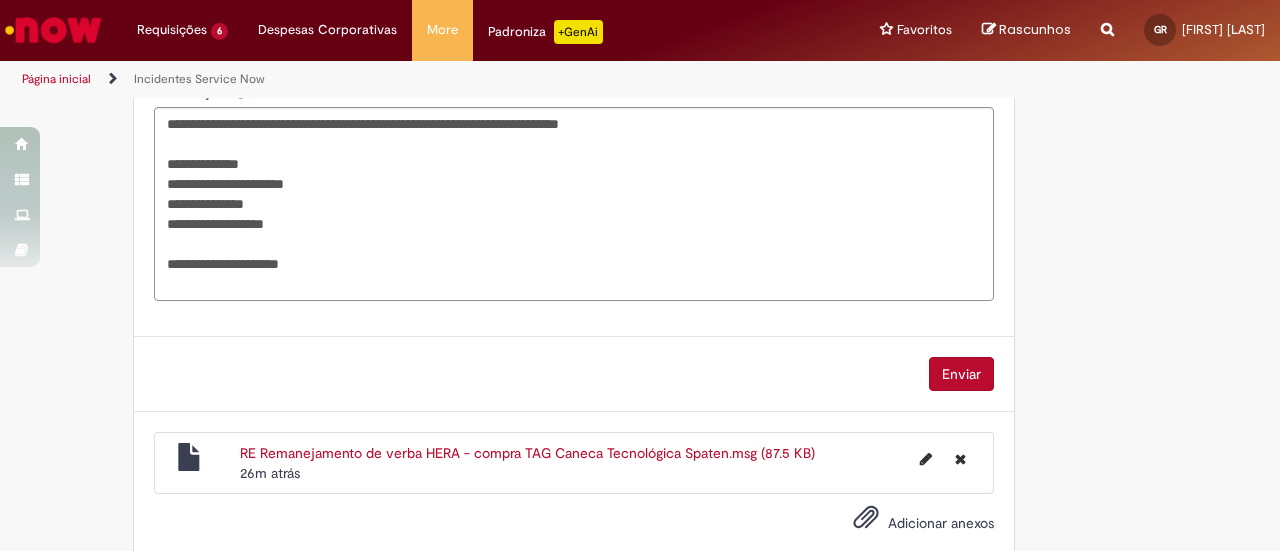 click on "Enviar" at bounding box center [961, 374] 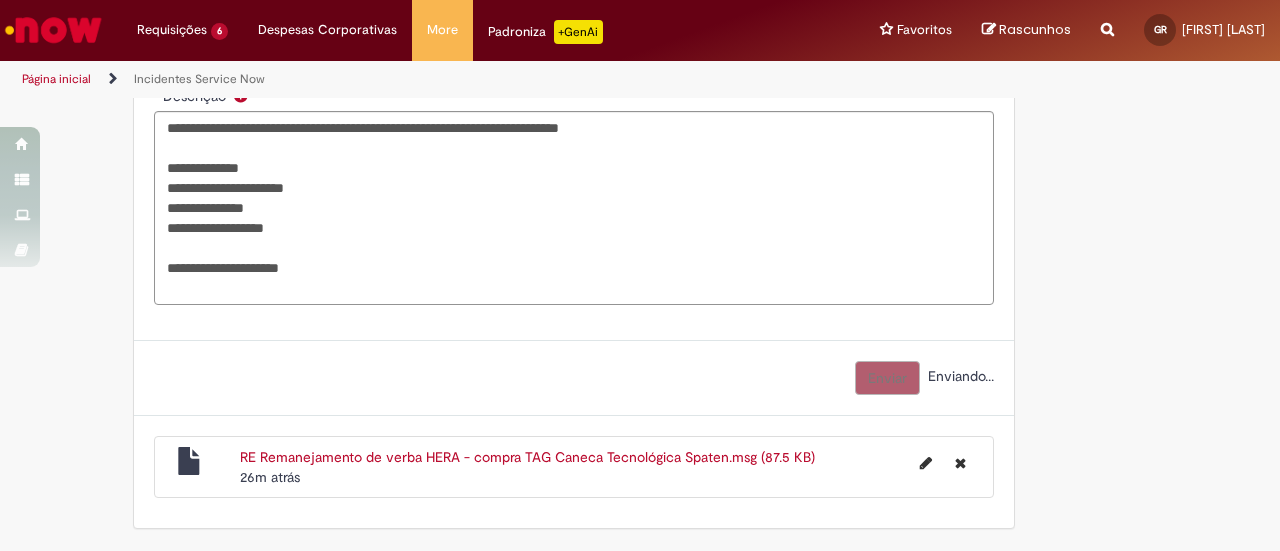 scroll, scrollTop: 1793, scrollLeft: 0, axis: vertical 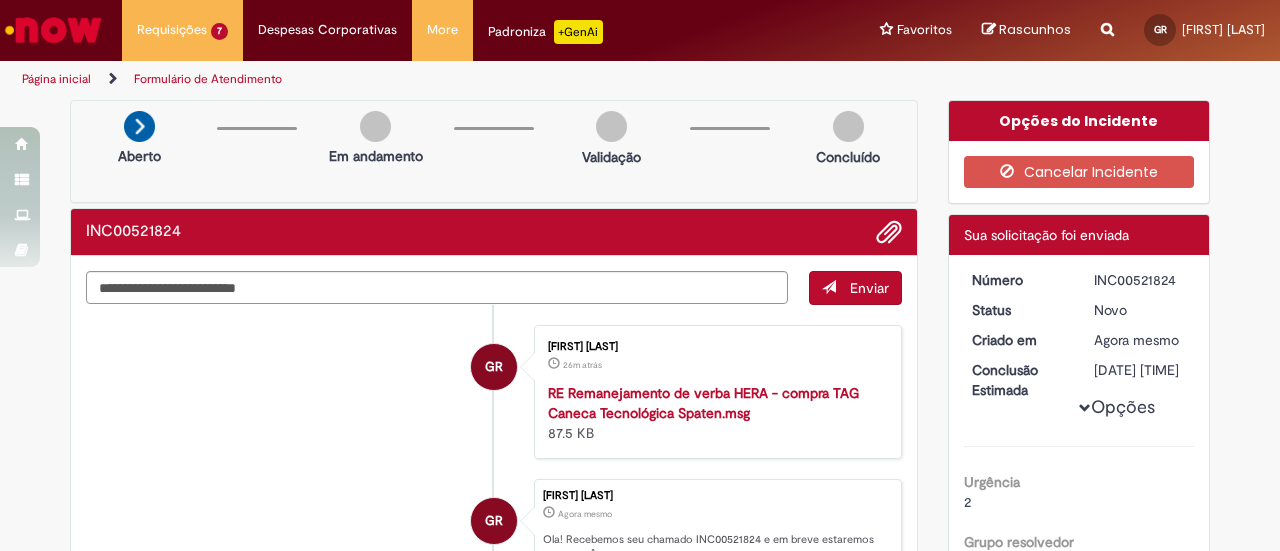 click on "INC00521824" at bounding box center [1140, 280] 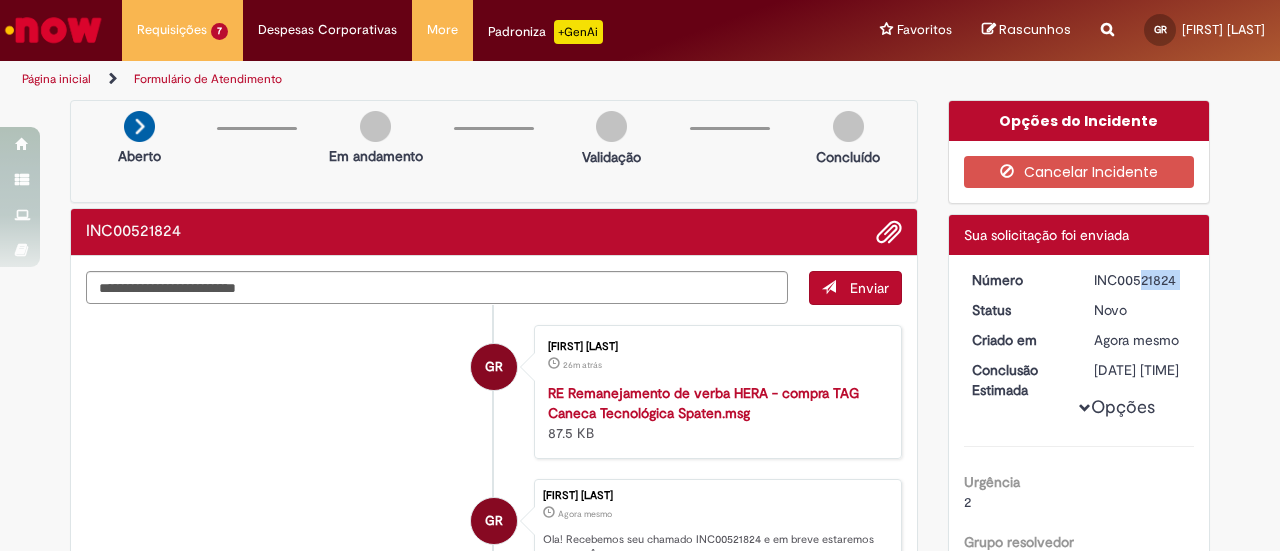 click on "INC00521824" at bounding box center (1140, 280) 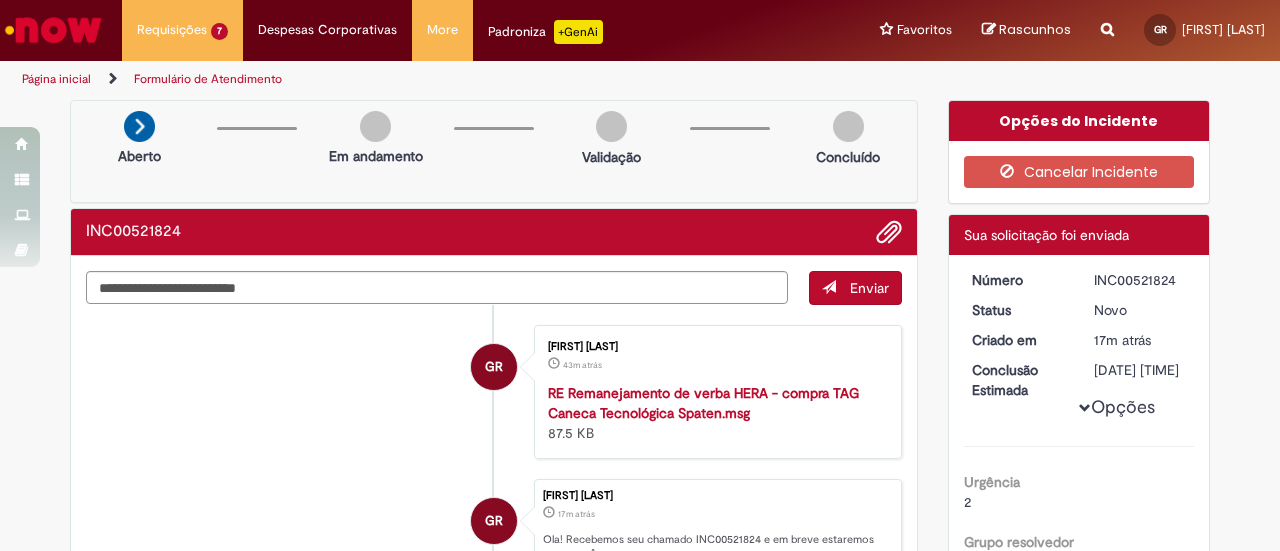 click on "Urgência
2" at bounding box center [1079, 489] 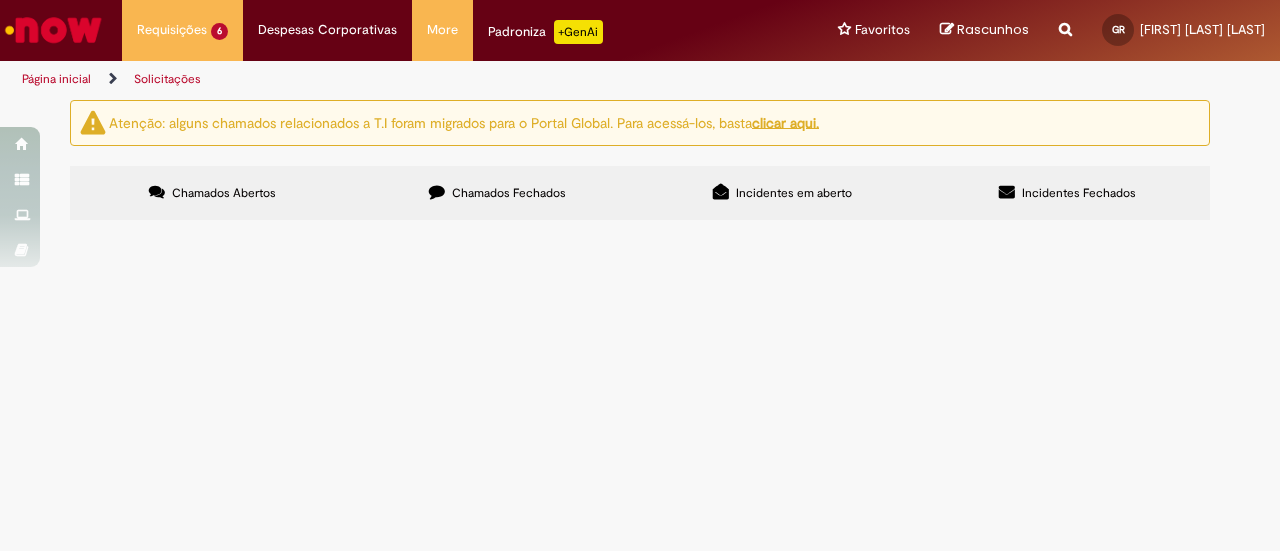 scroll, scrollTop: 0, scrollLeft: 0, axis: both 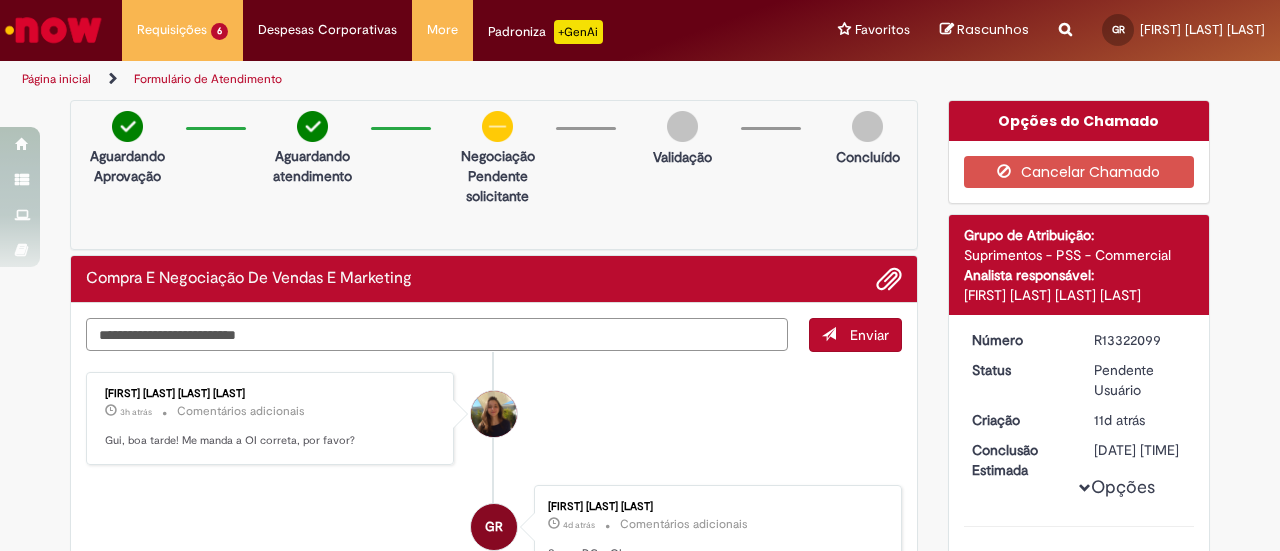 click at bounding box center (437, 334) 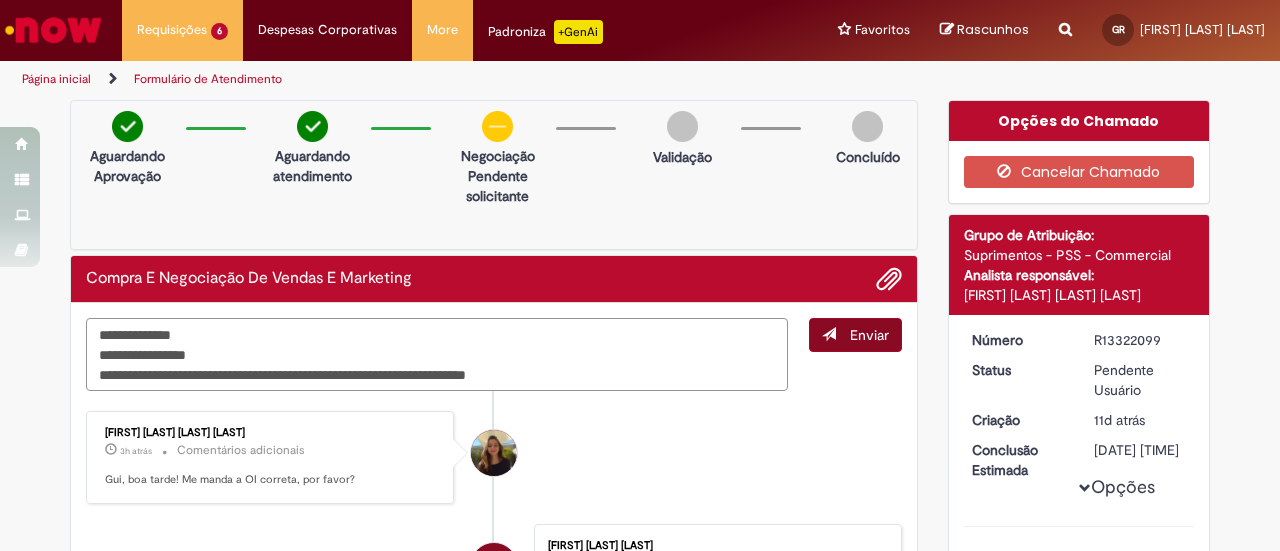 type on "**********" 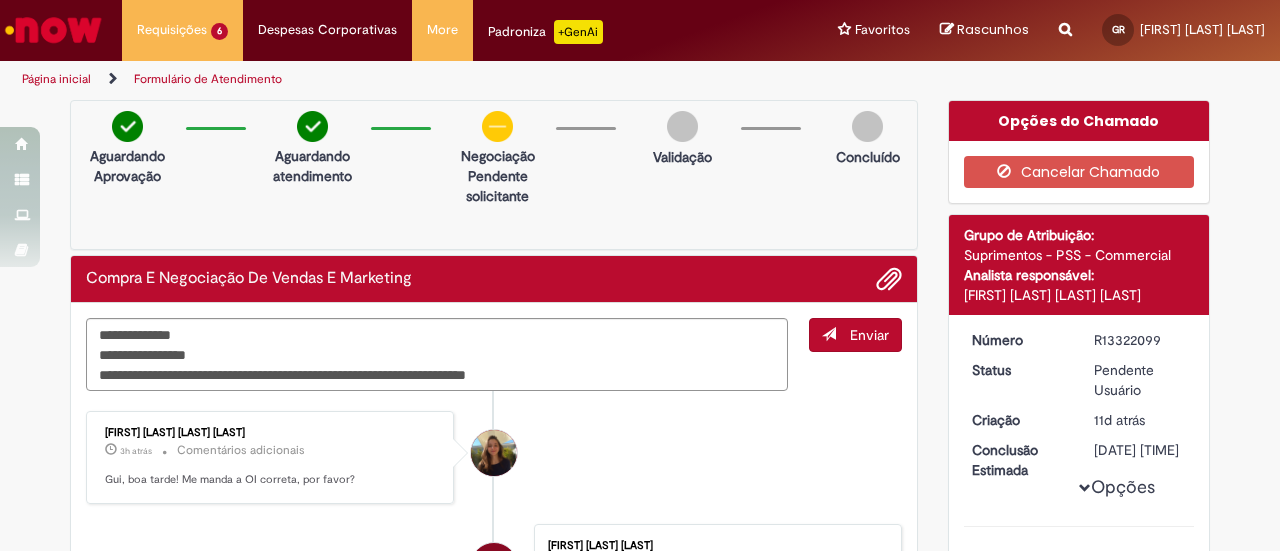 click on "Enviar" at bounding box center [869, 335] 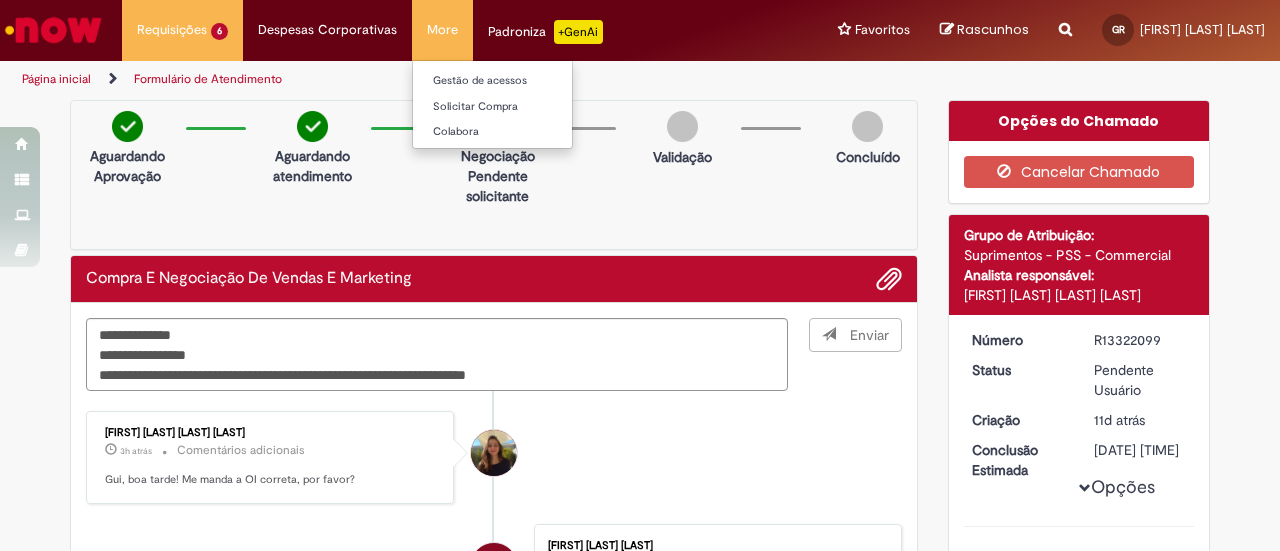 type 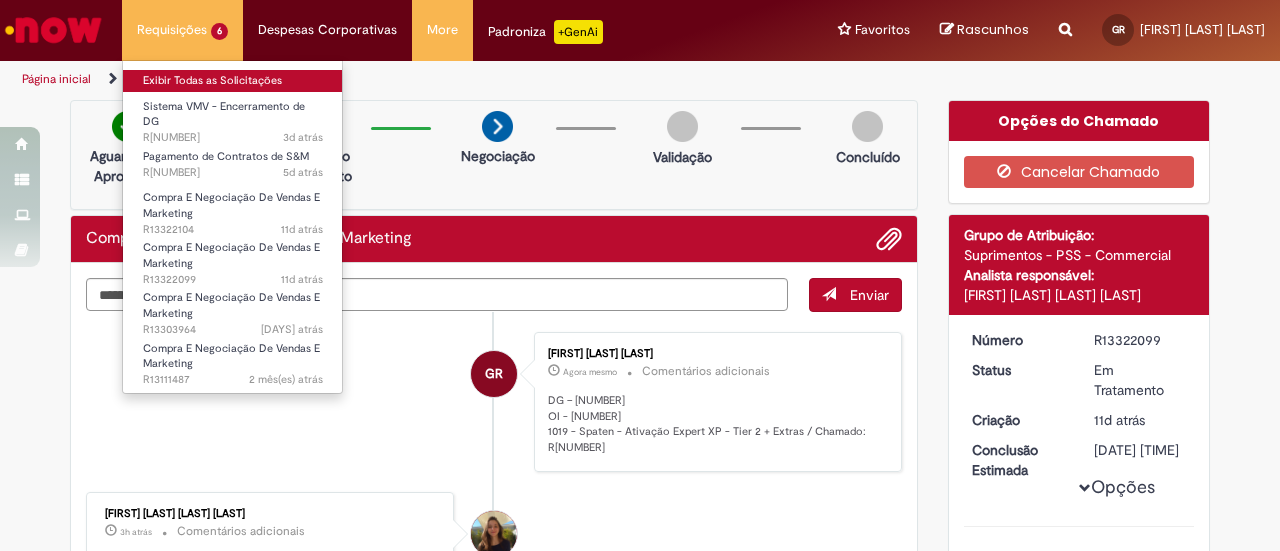 click on "Exibir Todas as Solicitações" at bounding box center [233, 81] 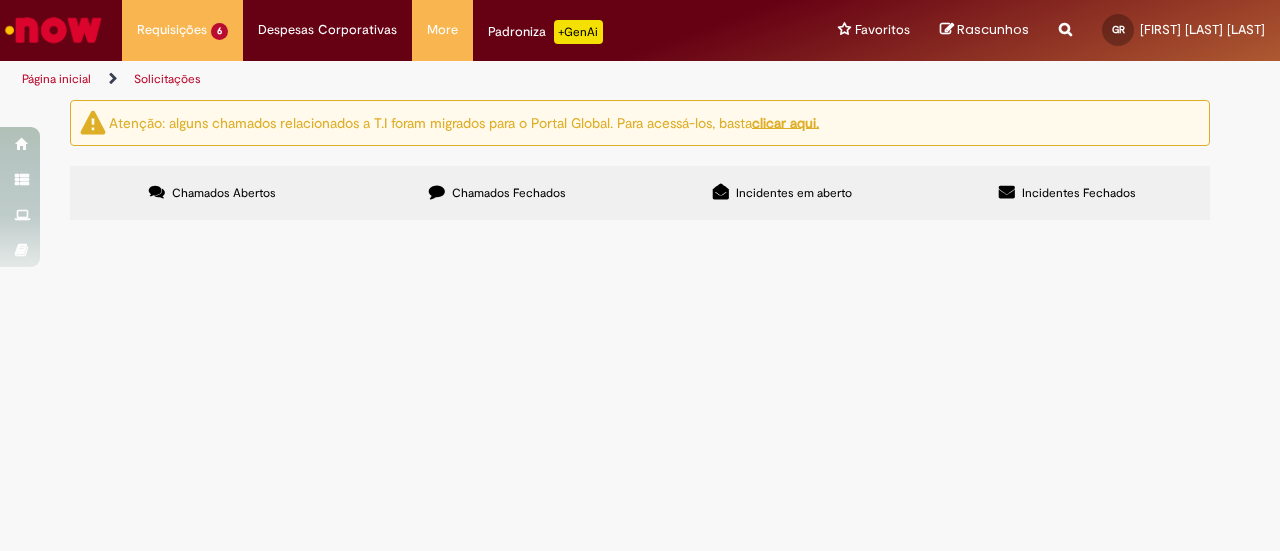 scroll, scrollTop: 86, scrollLeft: 0, axis: vertical 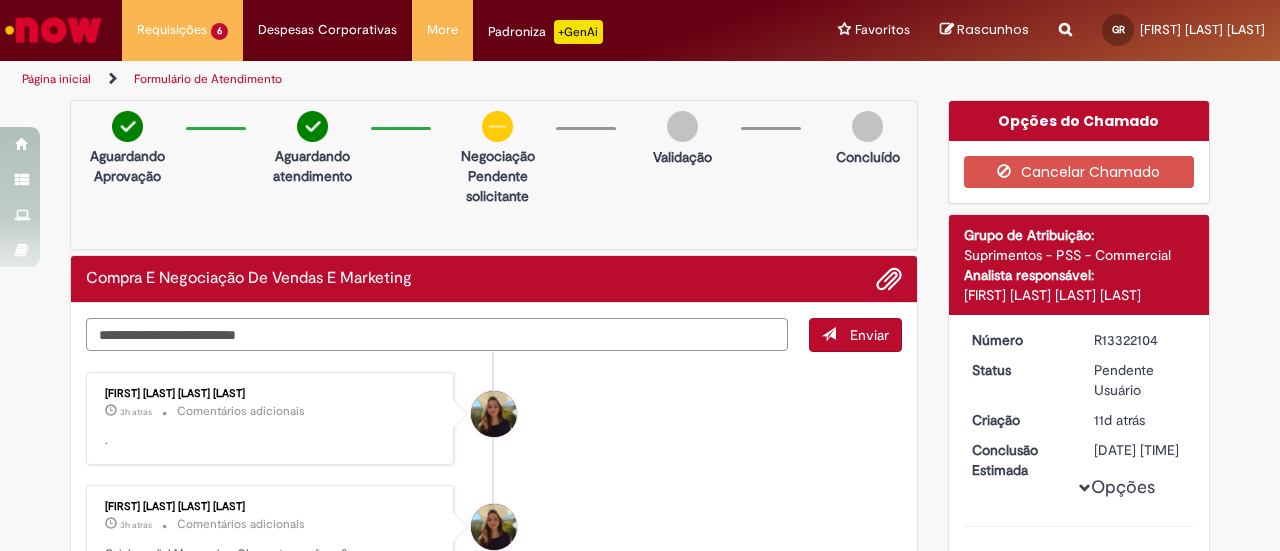 click at bounding box center (437, 334) 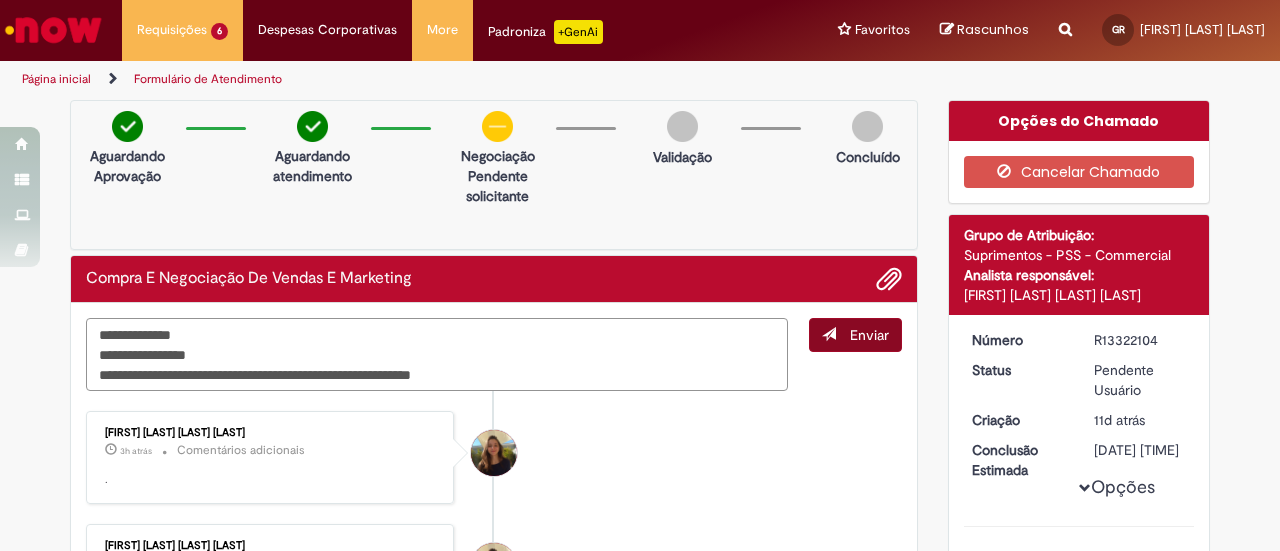 type on "**********" 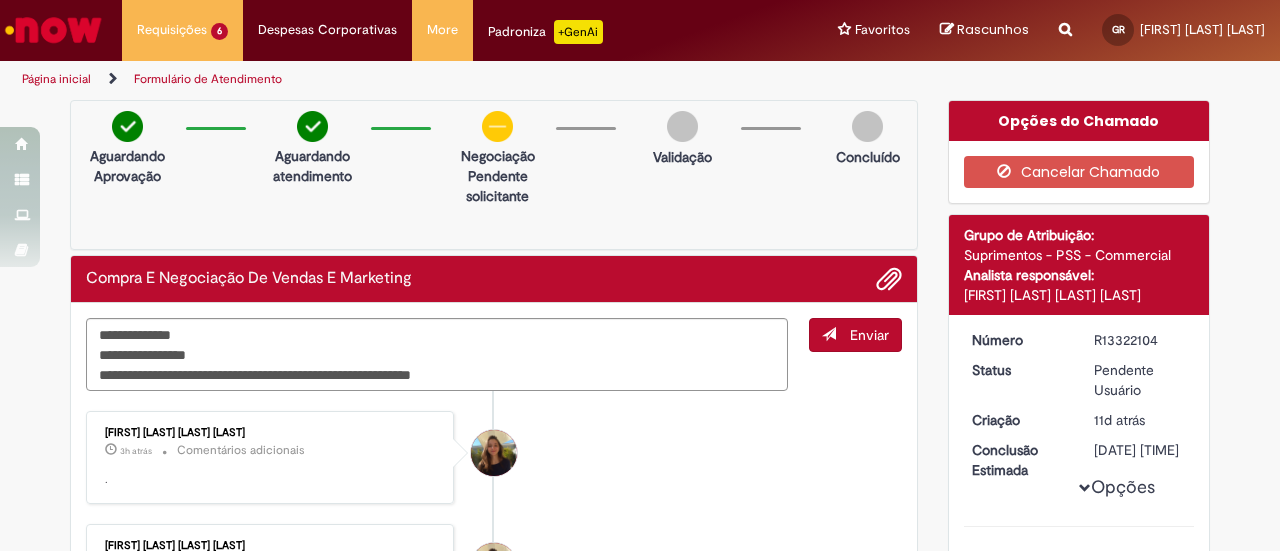 click on "Enviar" at bounding box center (855, 335) 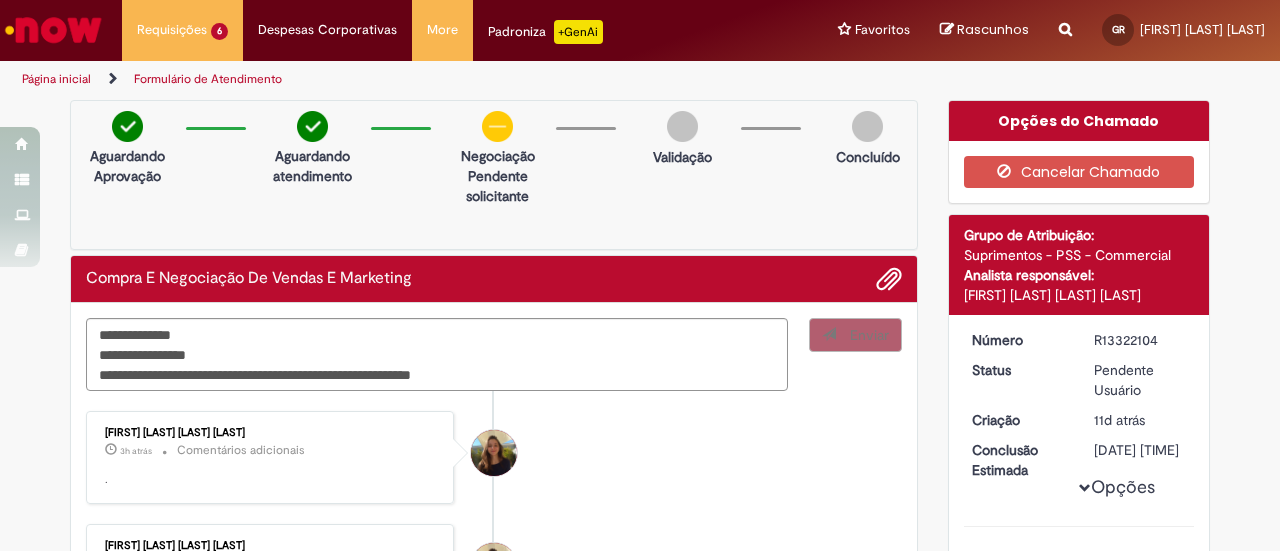 type 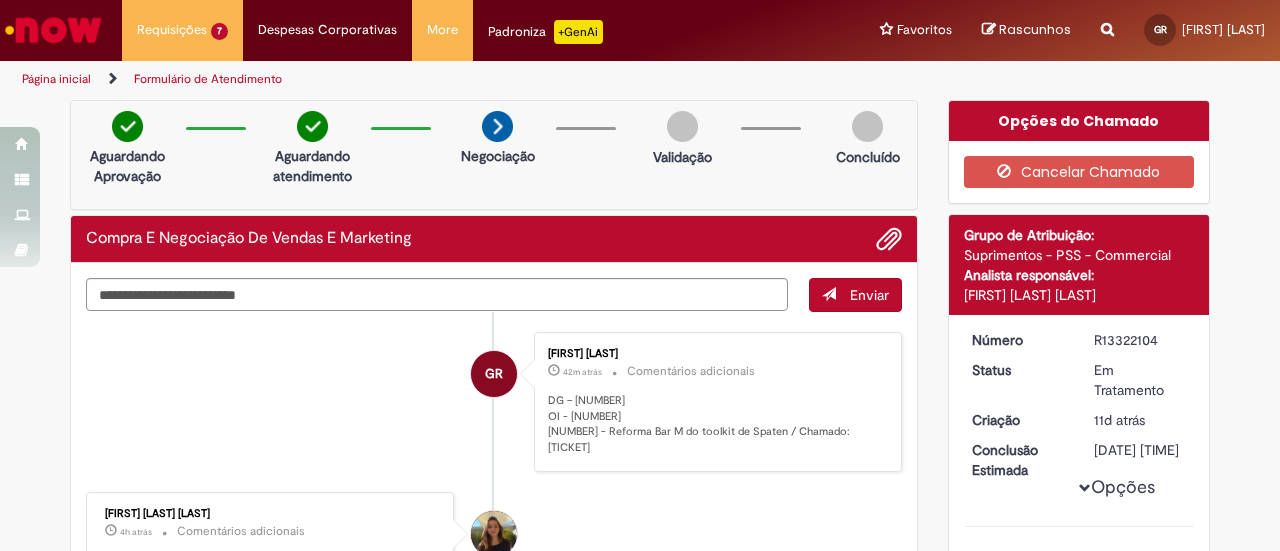 scroll, scrollTop: 0, scrollLeft: 0, axis: both 